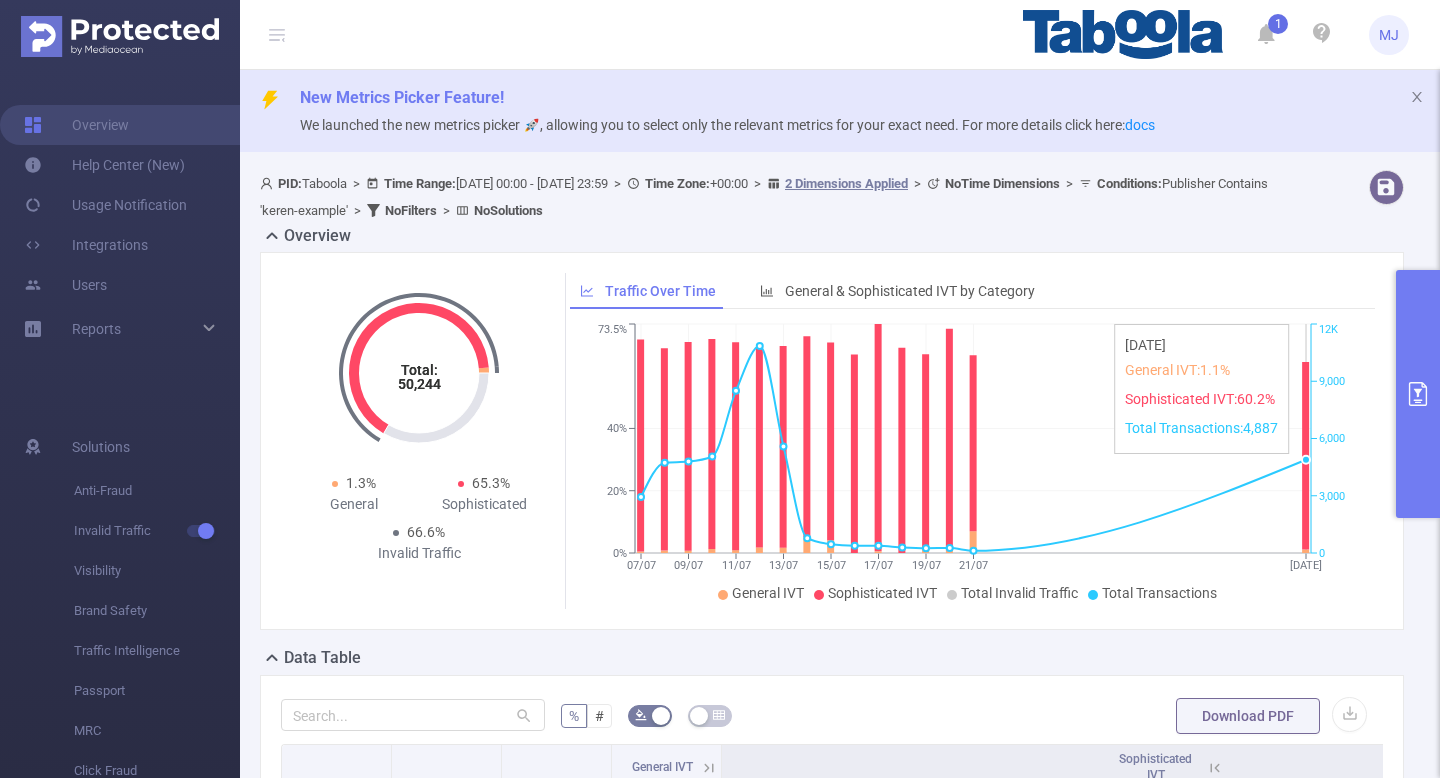 scroll, scrollTop: 0, scrollLeft: 0, axis: both 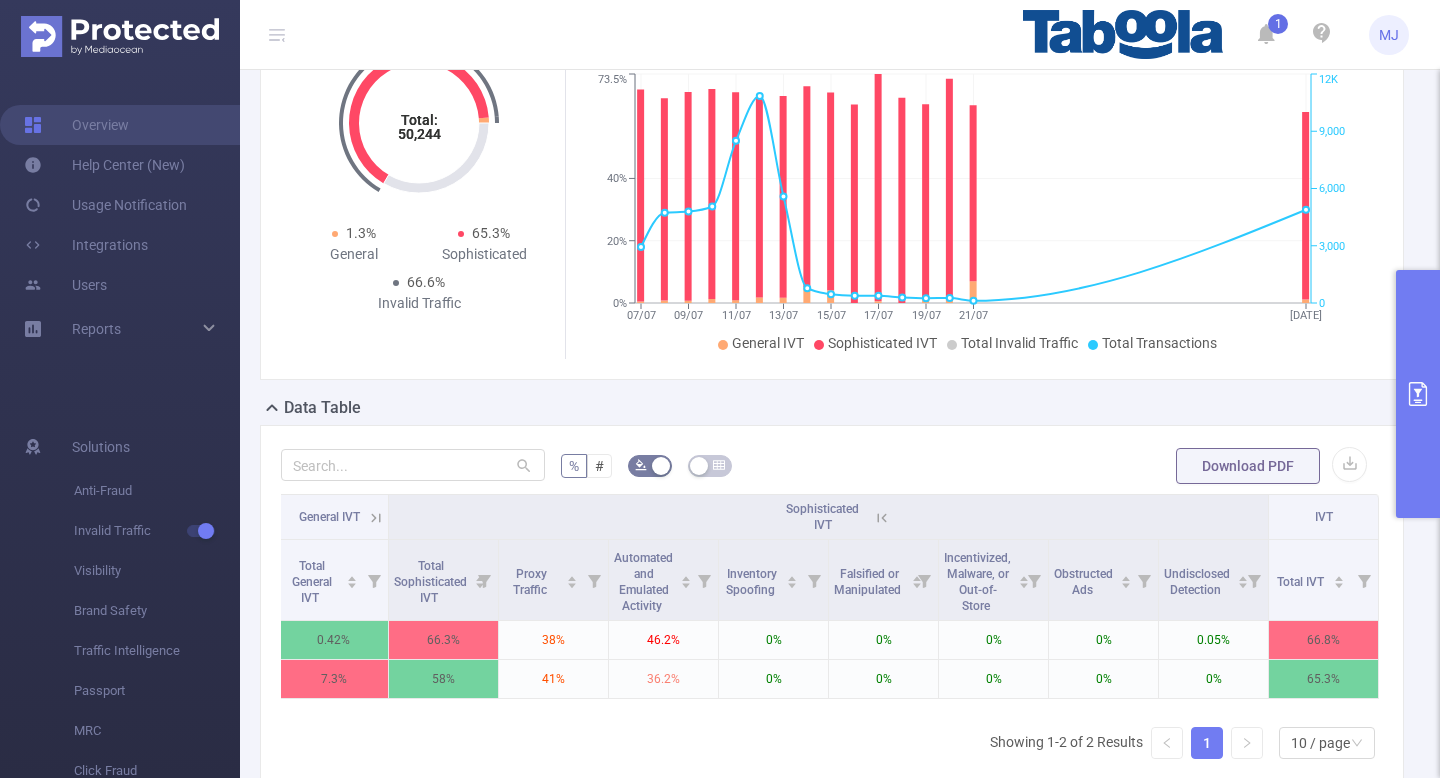 click at bounding box center (1418, 394) 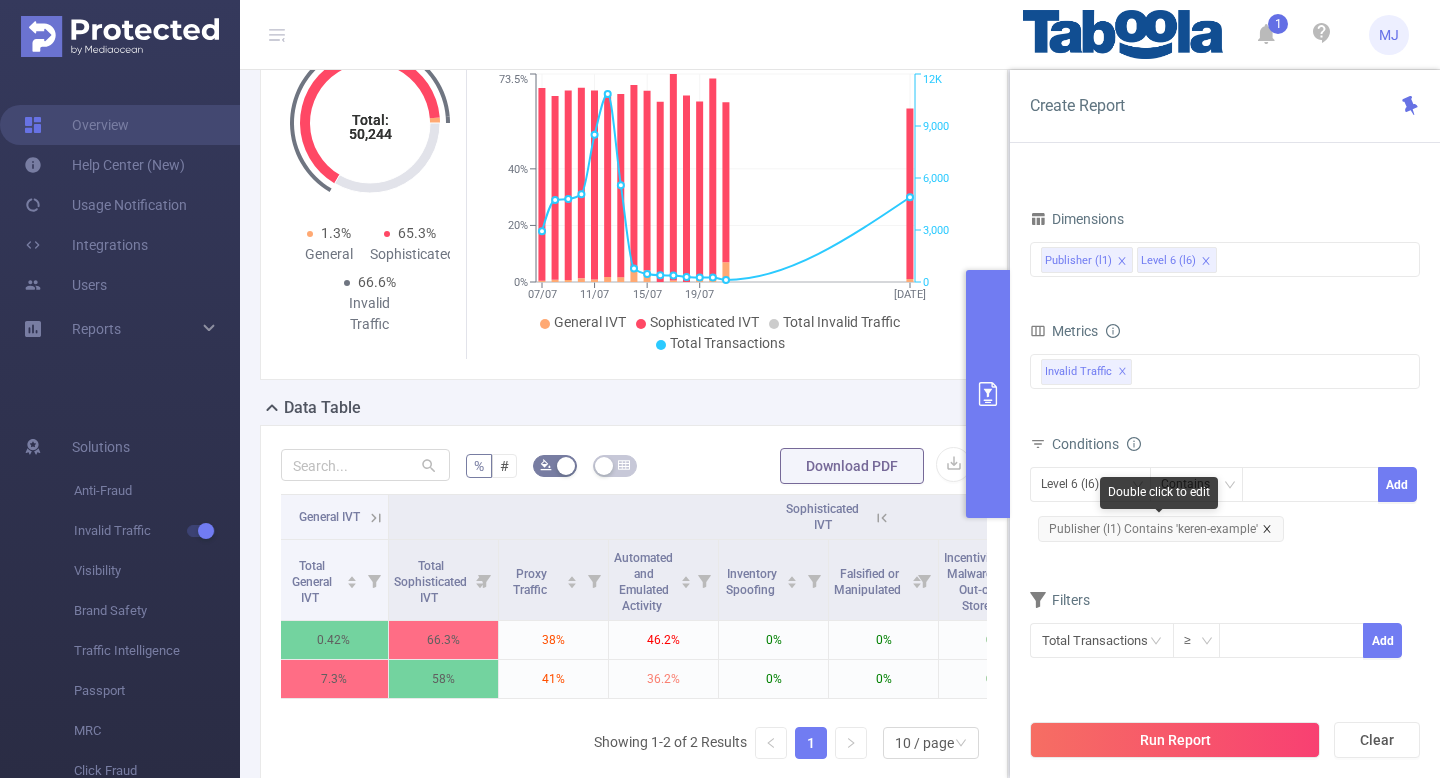 click 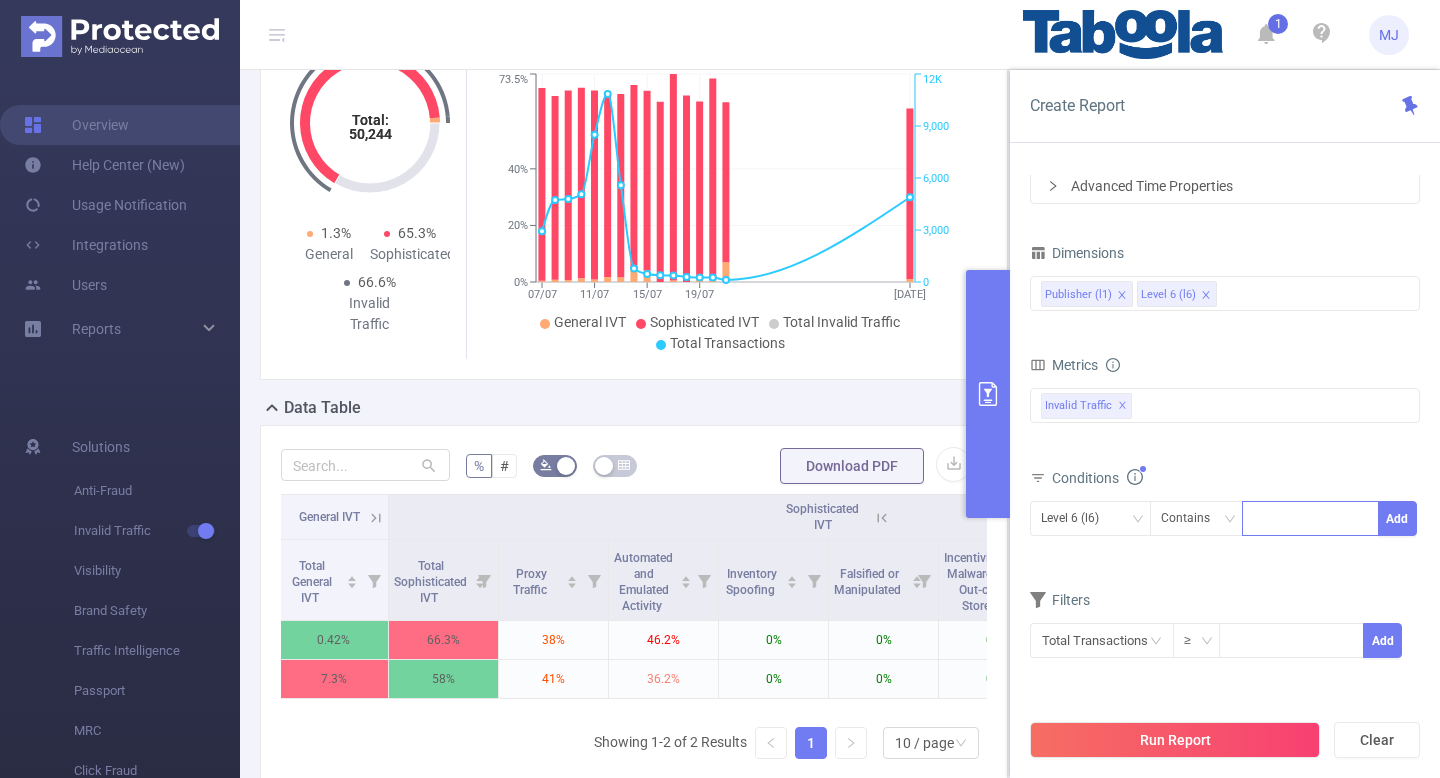 click at bounding box center (1310, 518) 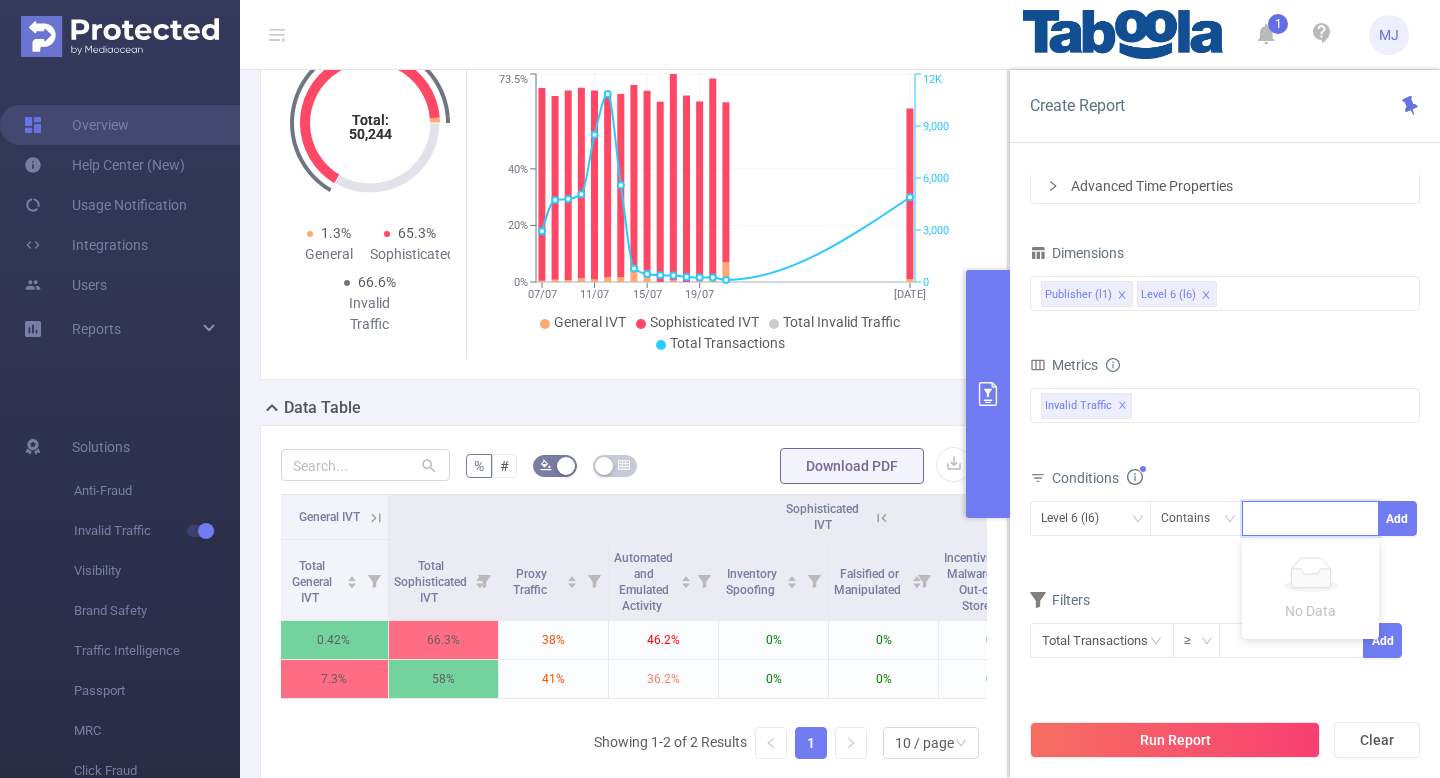 paste on "rollingdigital-examplecom" 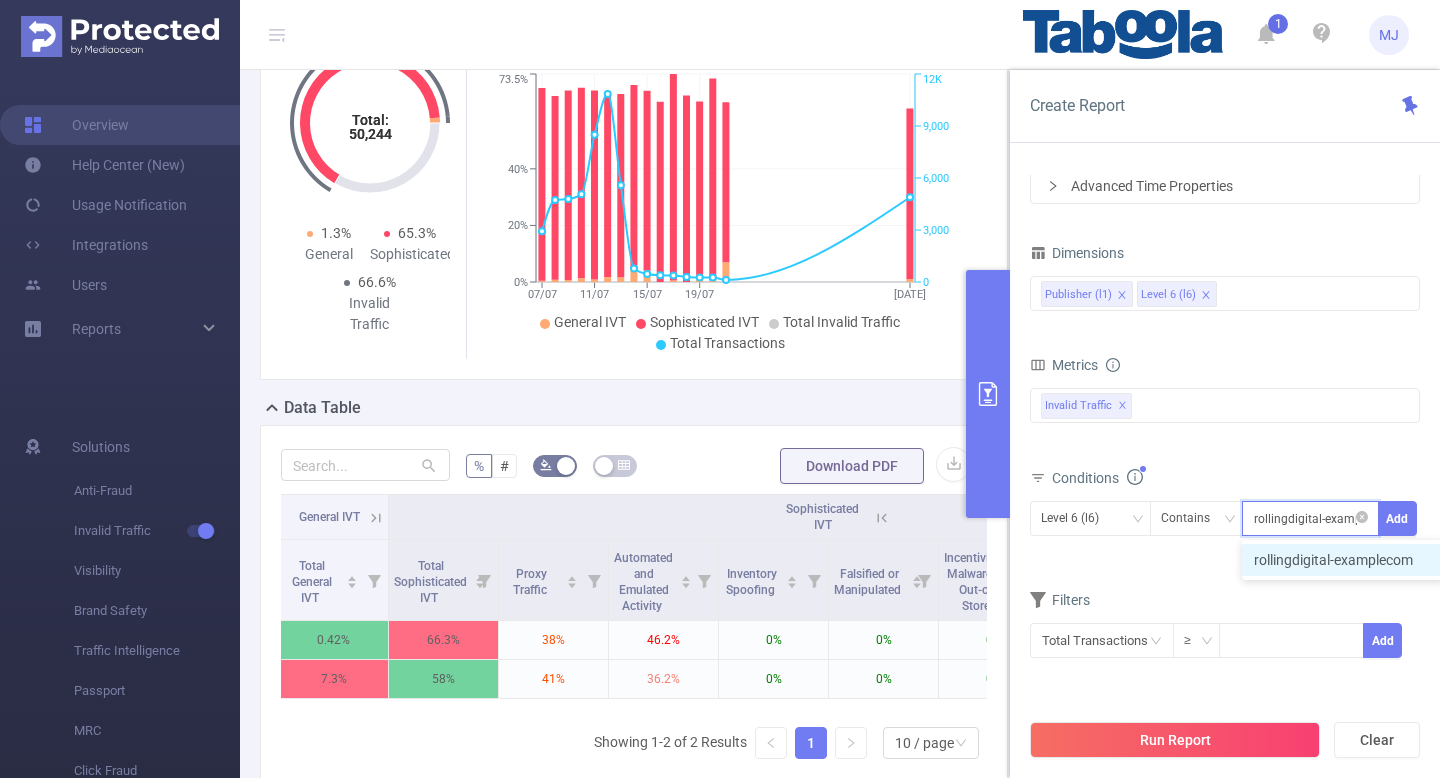 scroll, scrollTop: 0, scrollLeft: 18, axis: horizontal 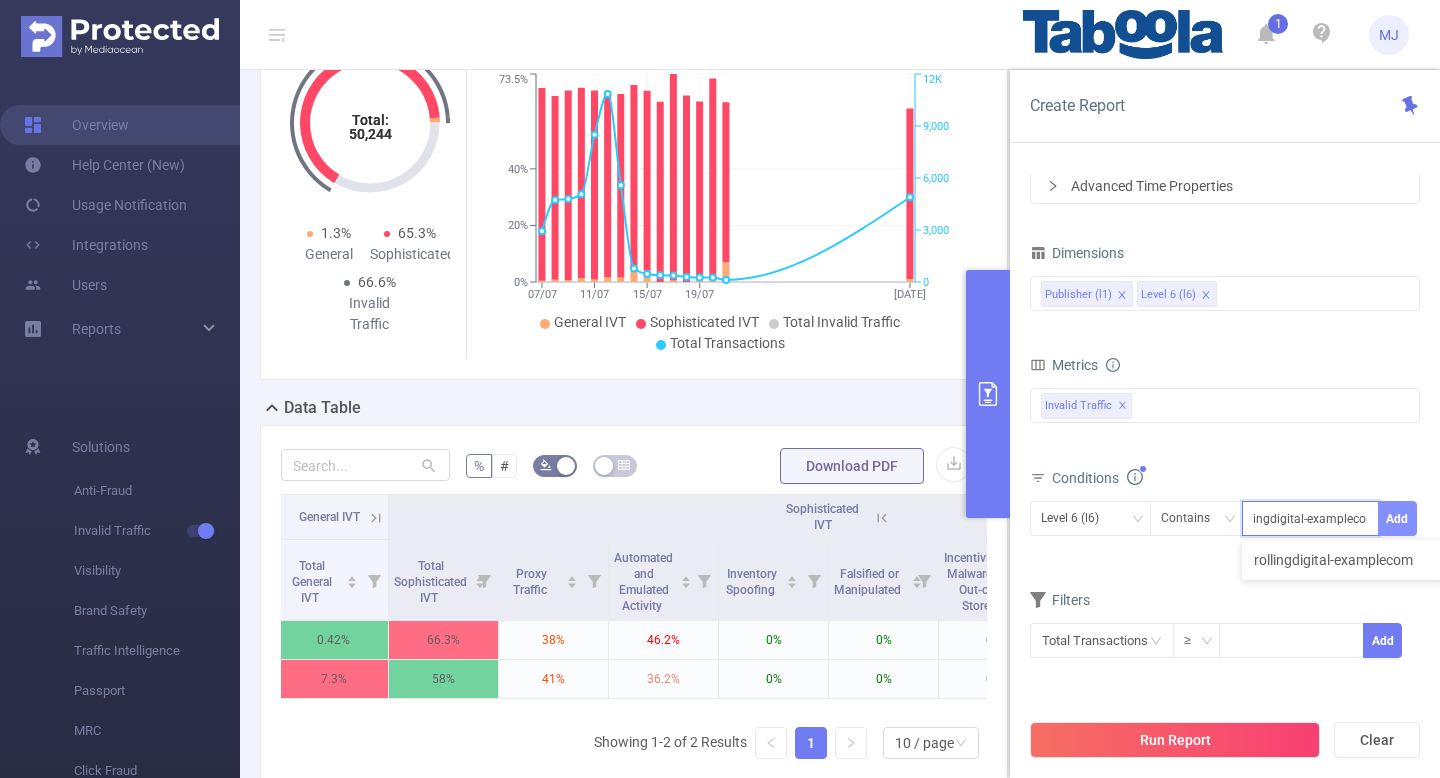 type on "rollingdigital-examplecom" 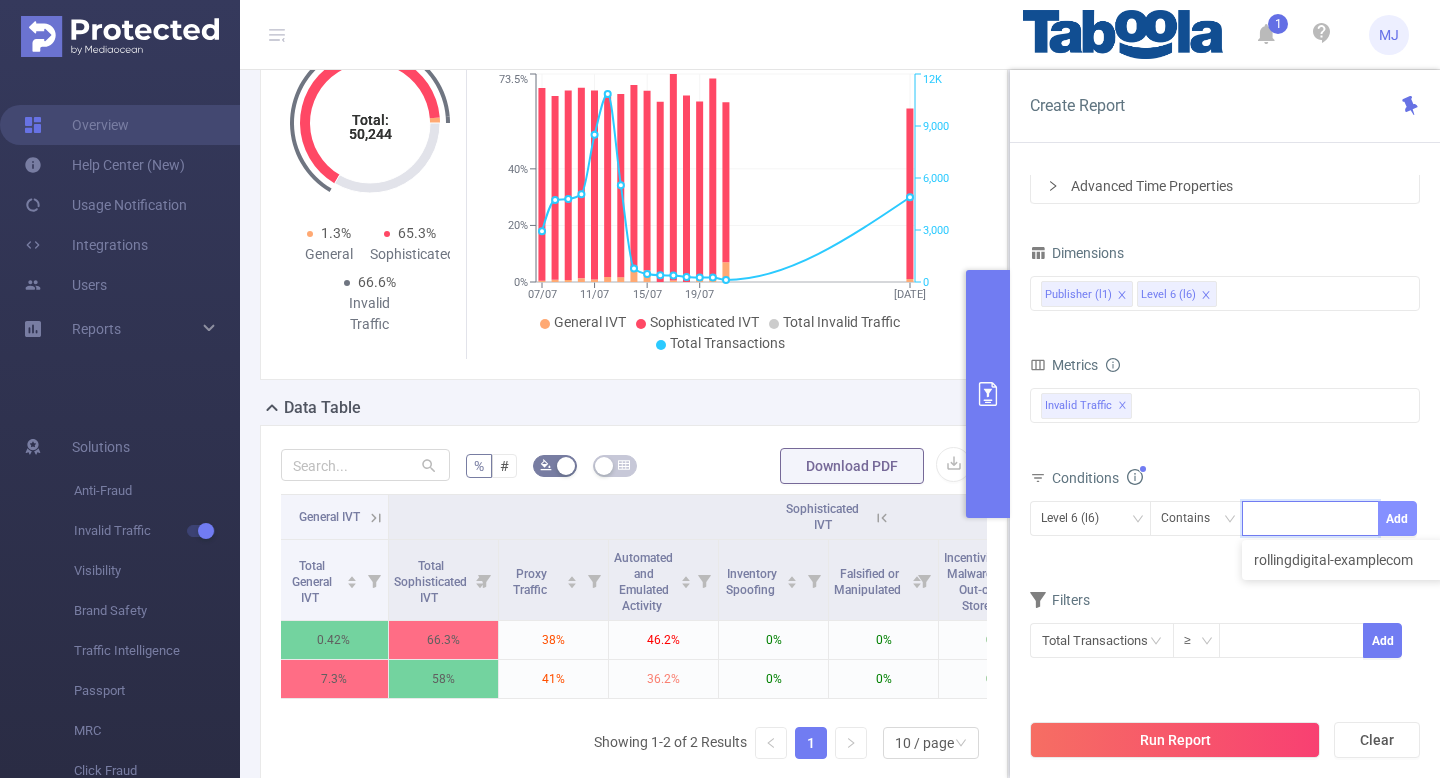 click on "Add" at bounding box center (1397, 518) 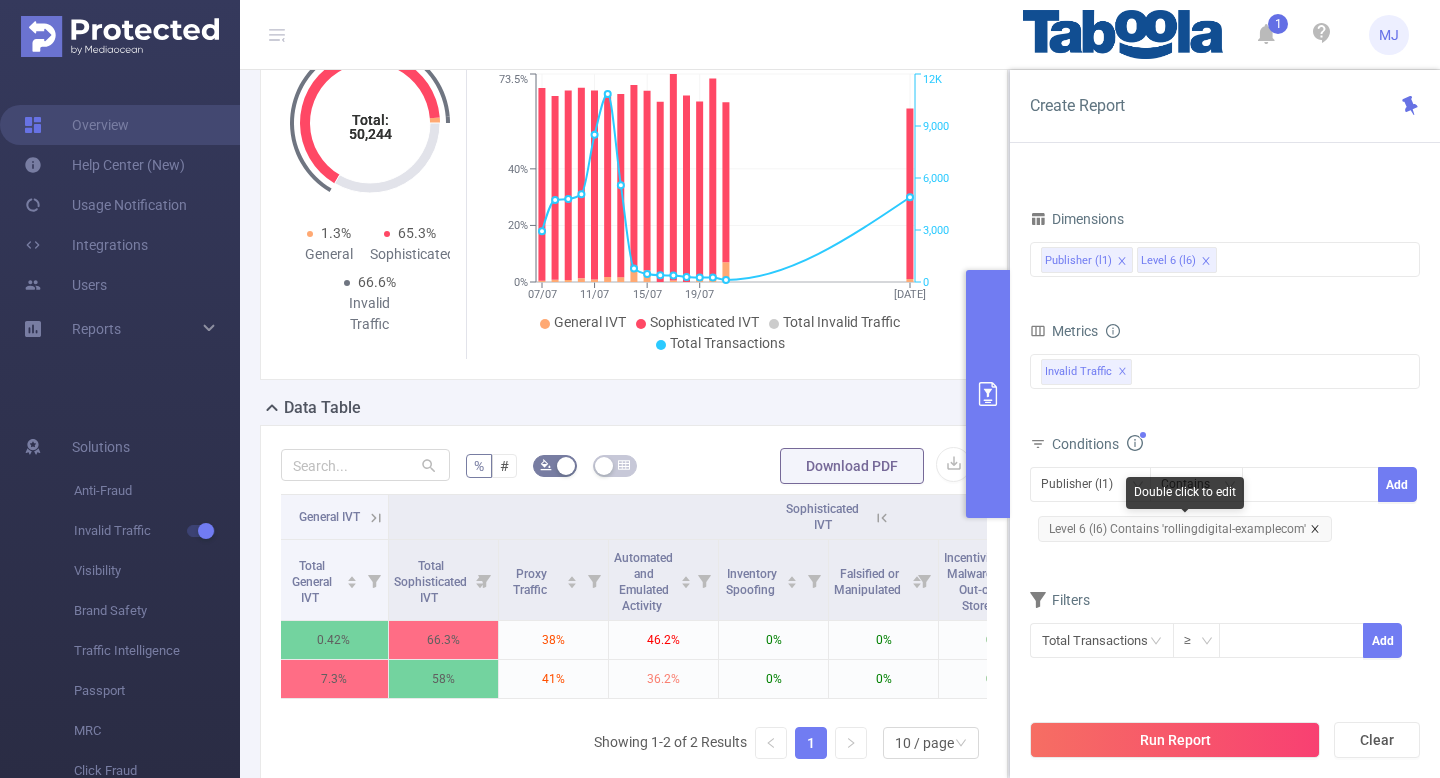 click 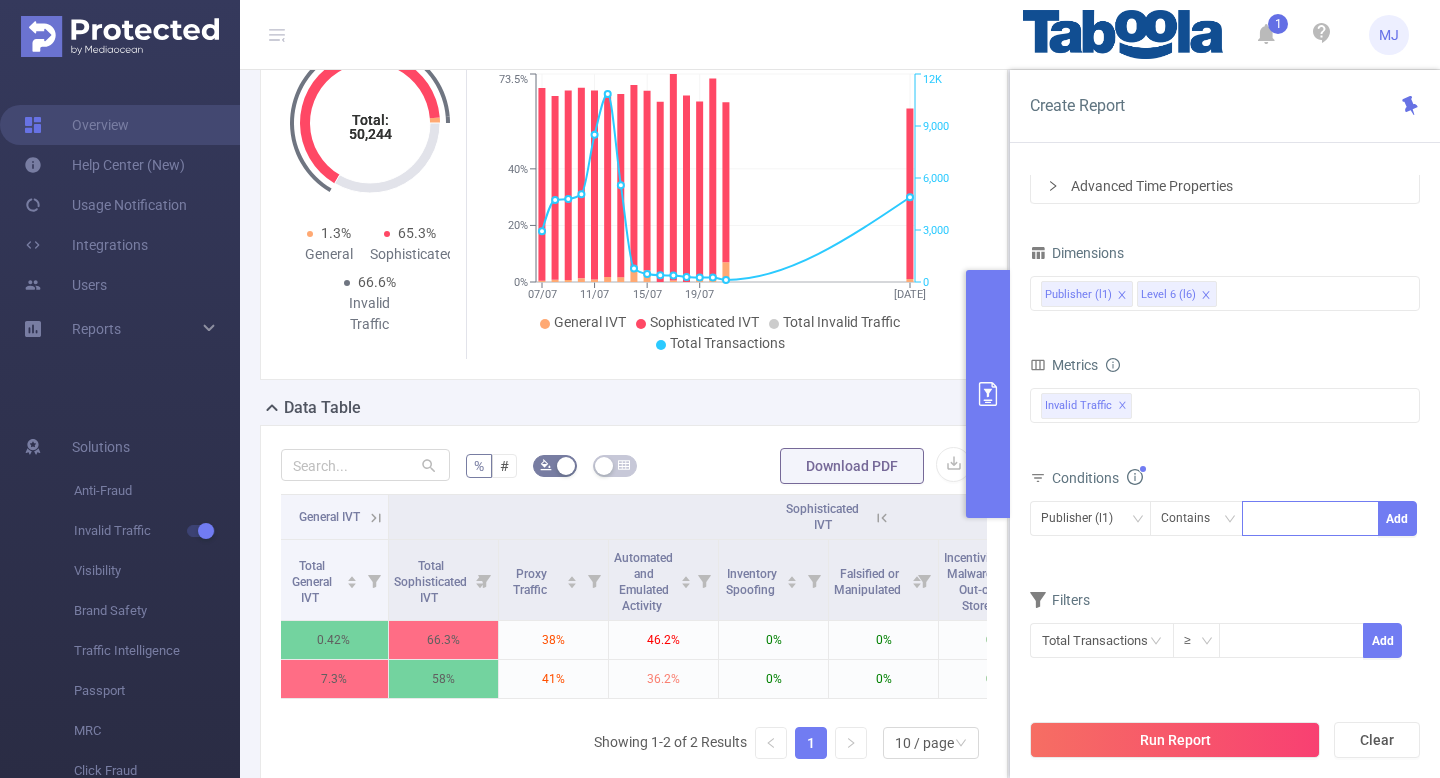 click at bounding box center (1310, 518) 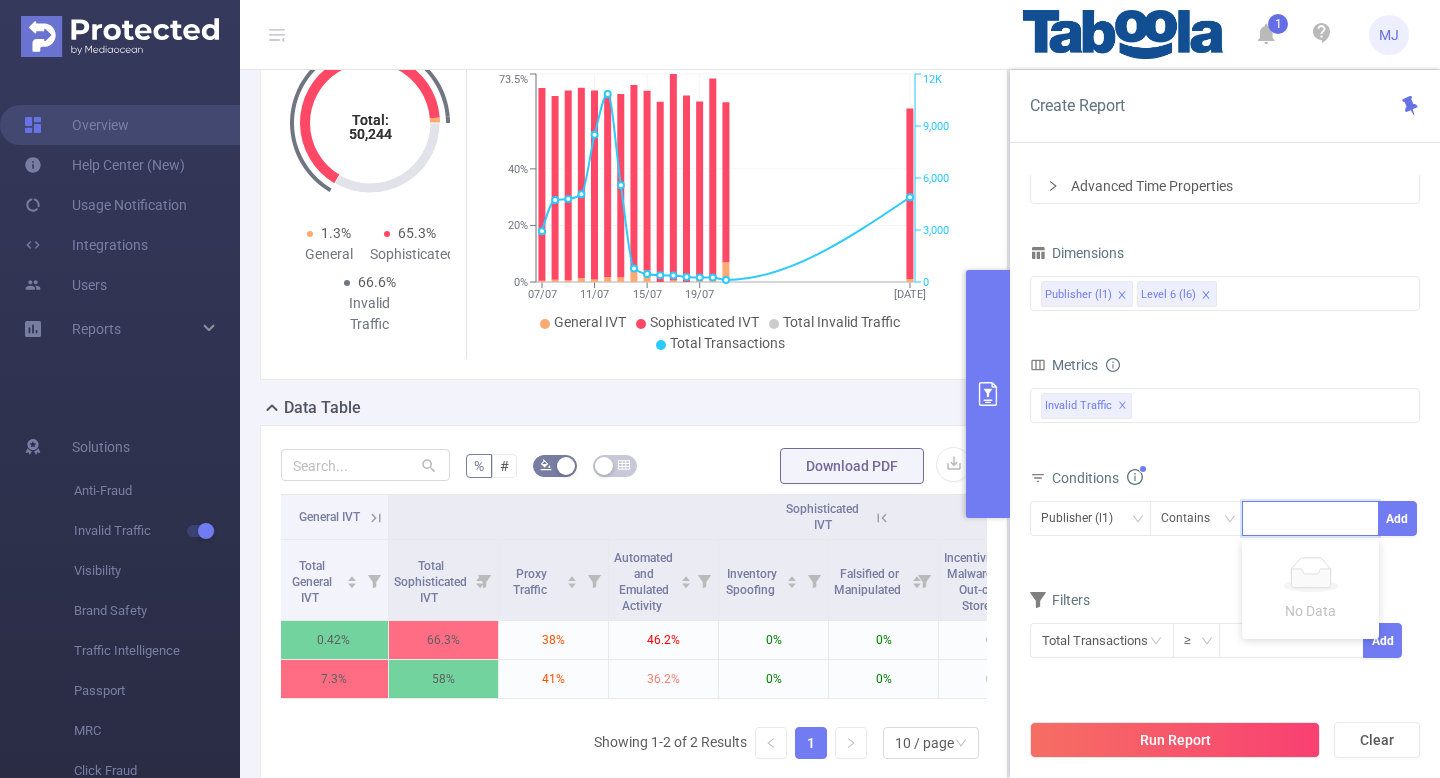 paste on "rollingdigital-examplecom" 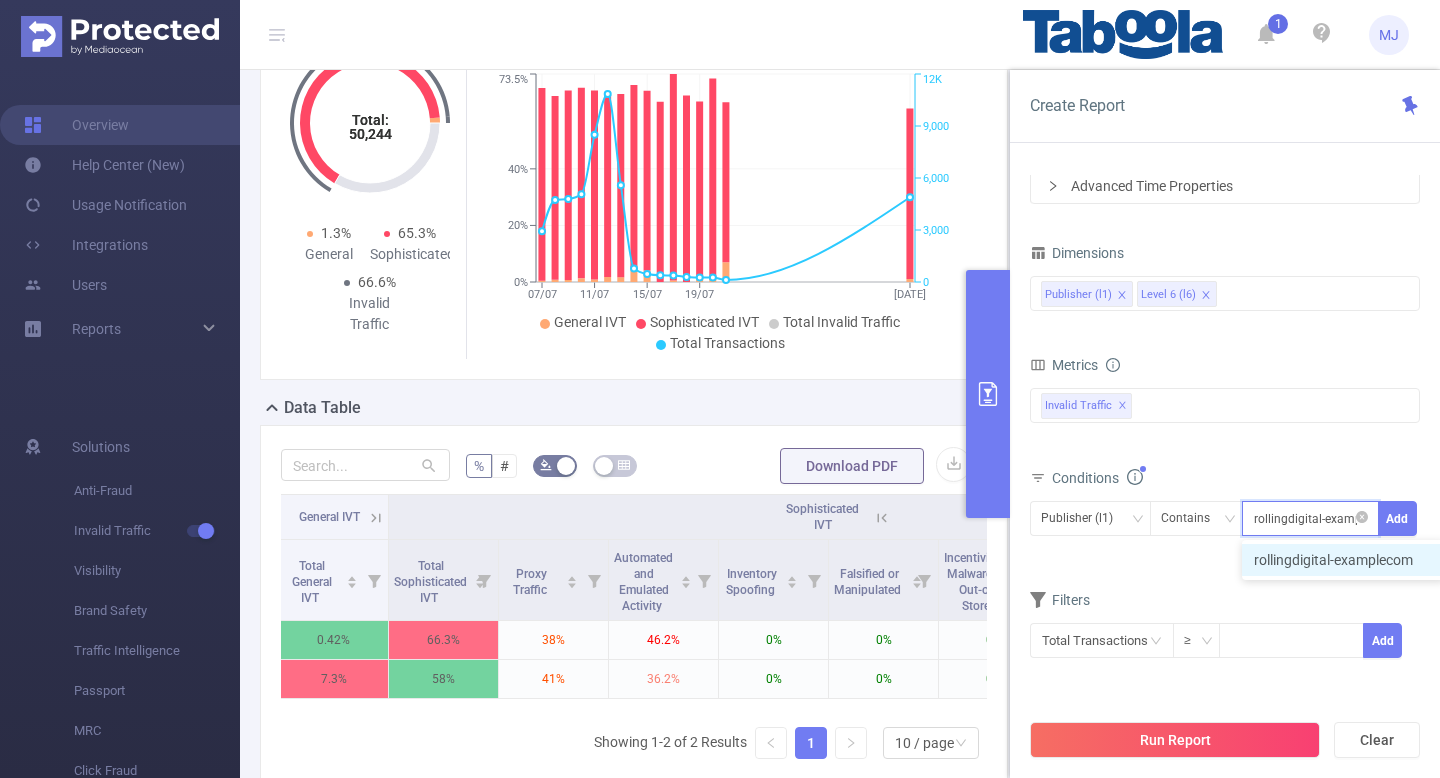 scroll, scrollTop: 0, scrollLeft: 18, axis: horizontal 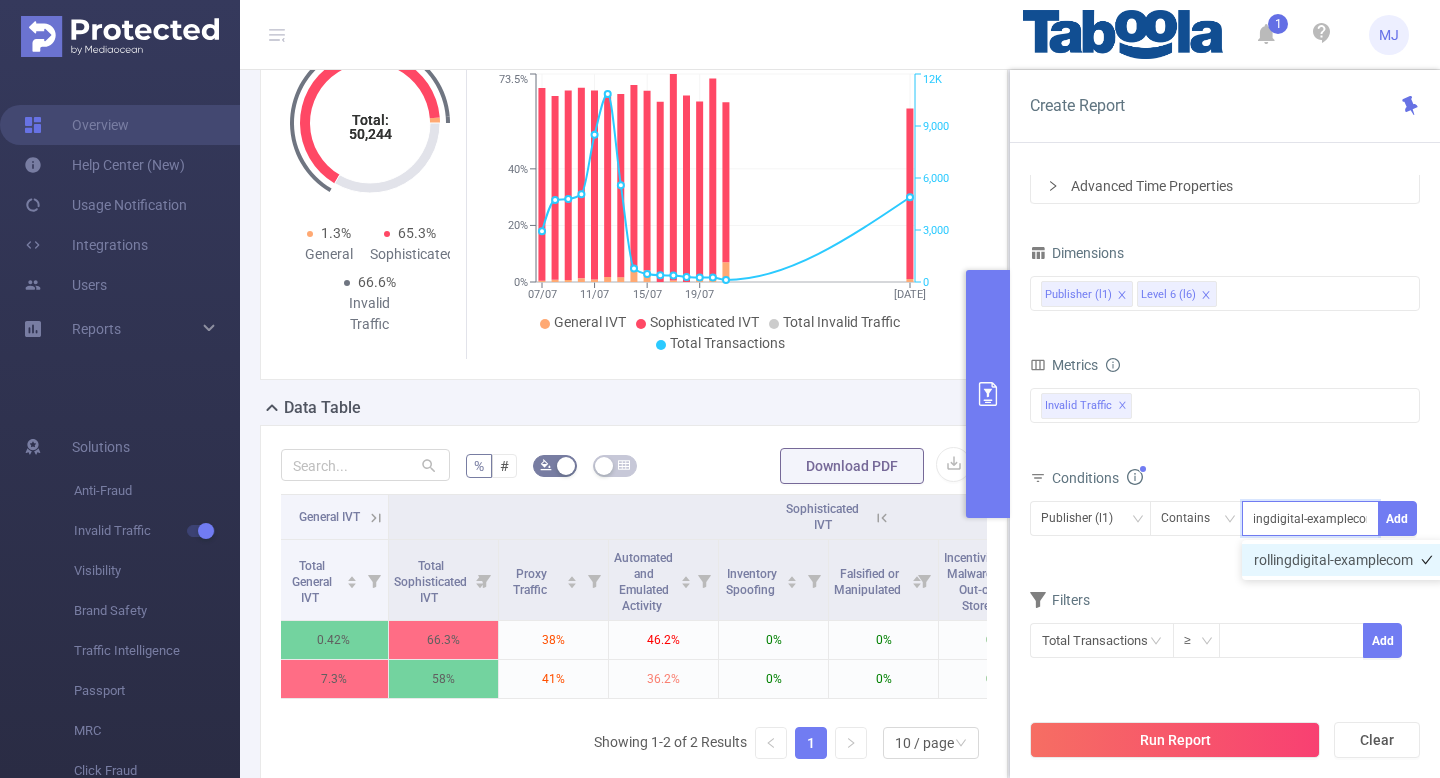 click on "rollingdigital-examplecom" at bounding box center [1343, 560] 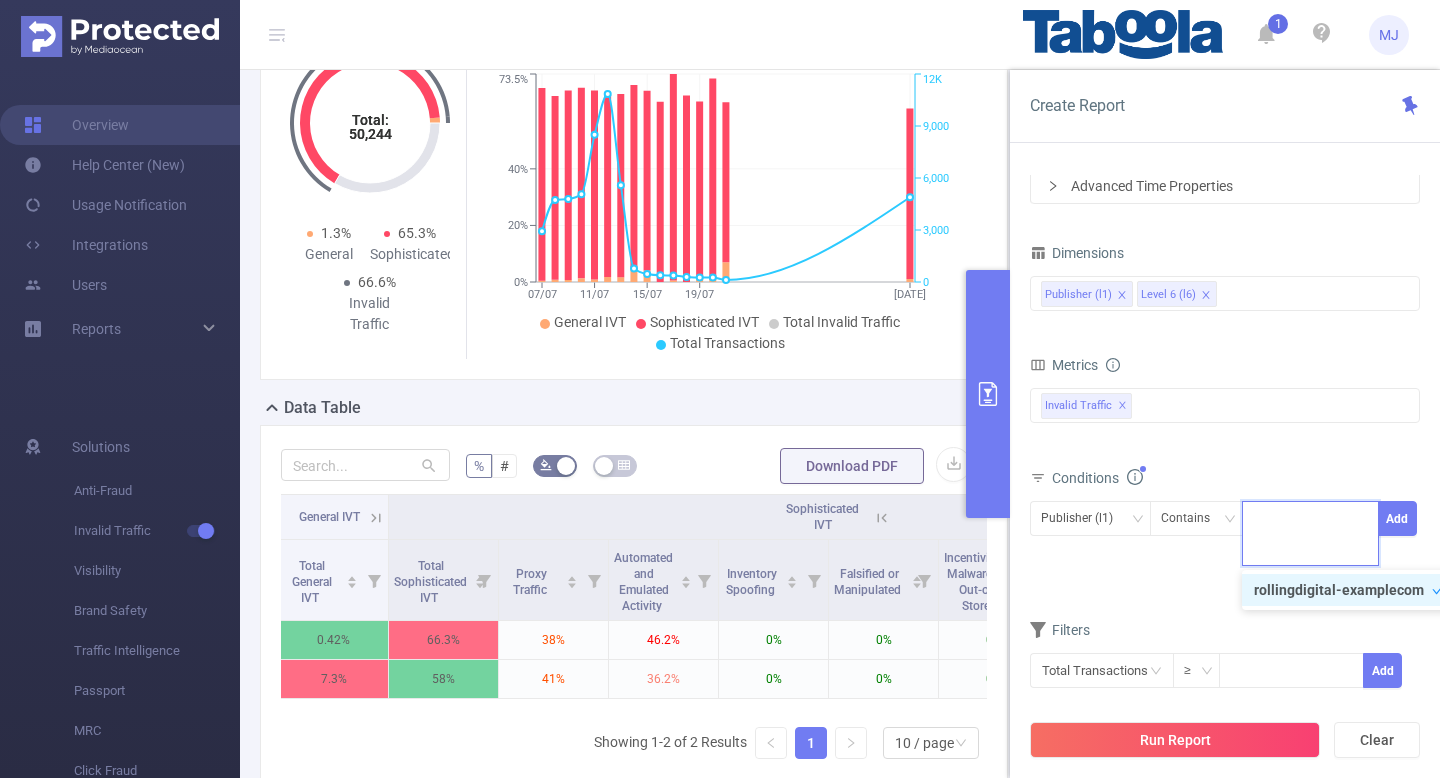 scroll, scrollTop: 0, scrollLeft: 0, axis: both 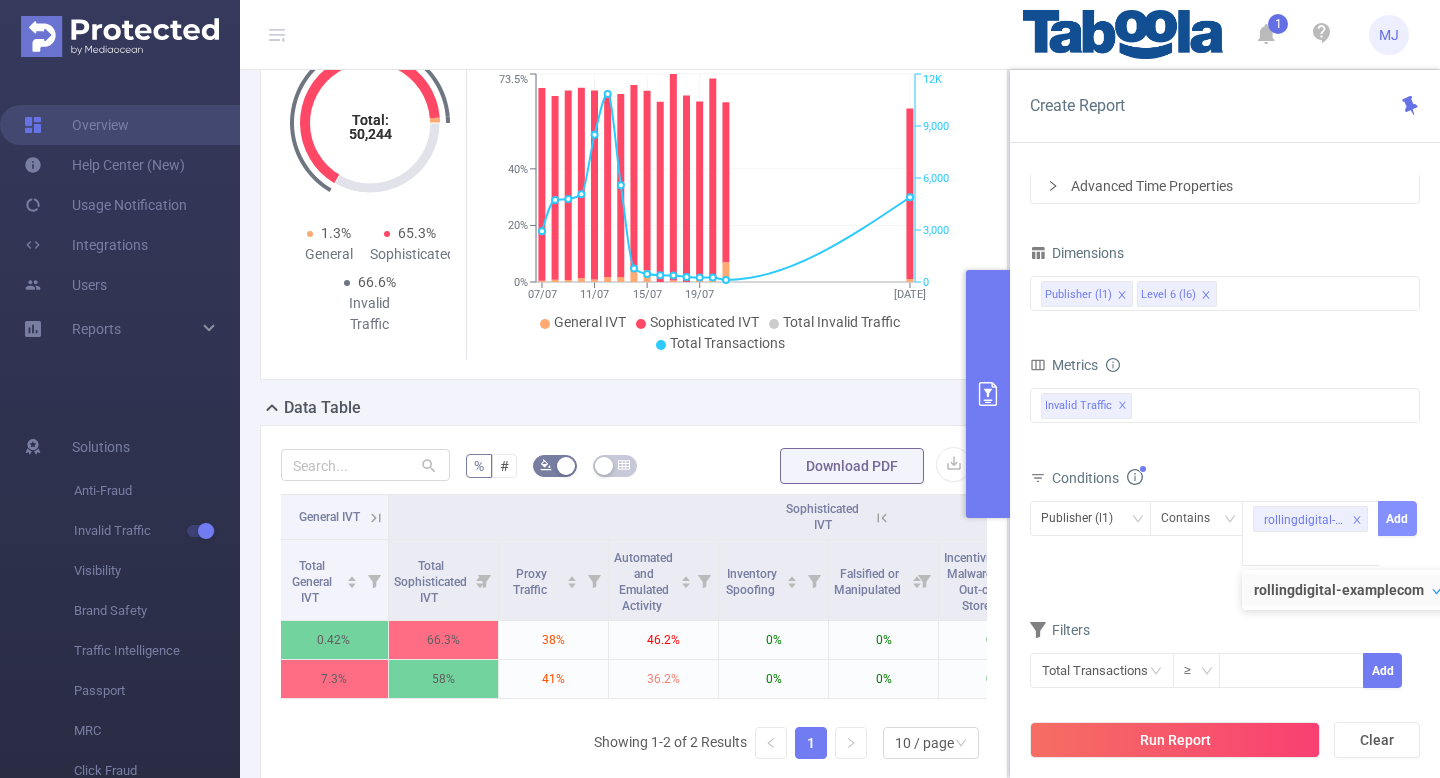 click on "Add" at bounding box center [1397, 518] 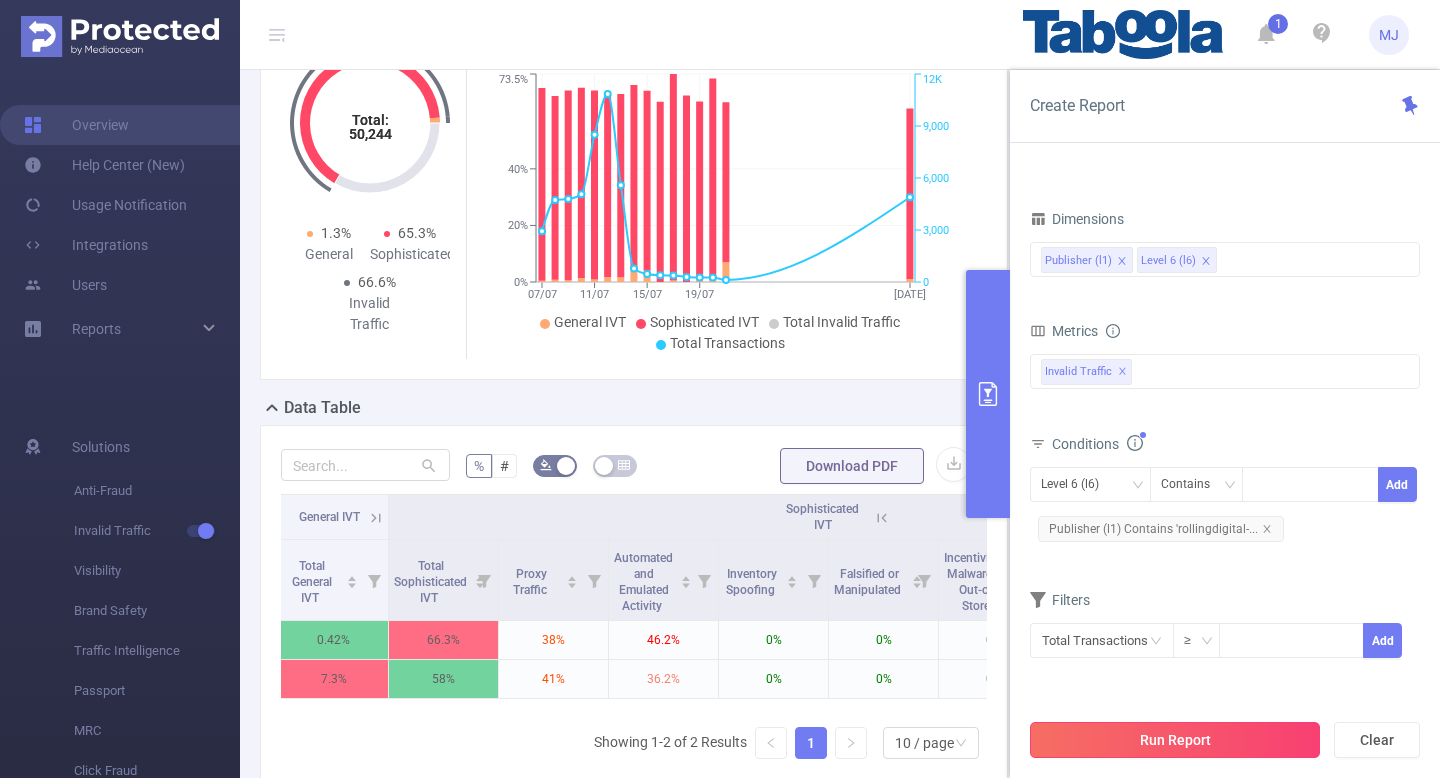 click on "Run Report" at bounding box center (1175, 740) 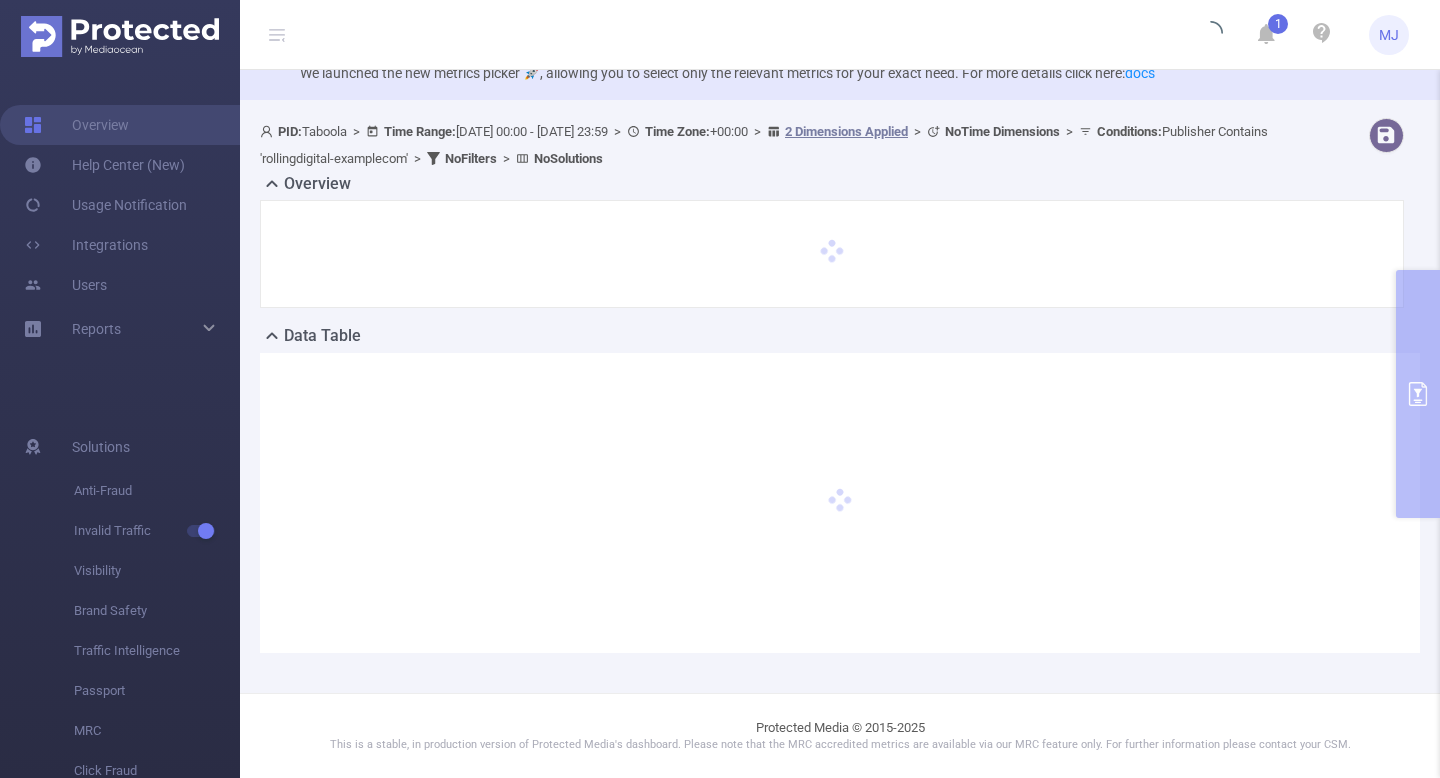scroll, scrollTop: 114, scrollLeft: 0, axis: vertical 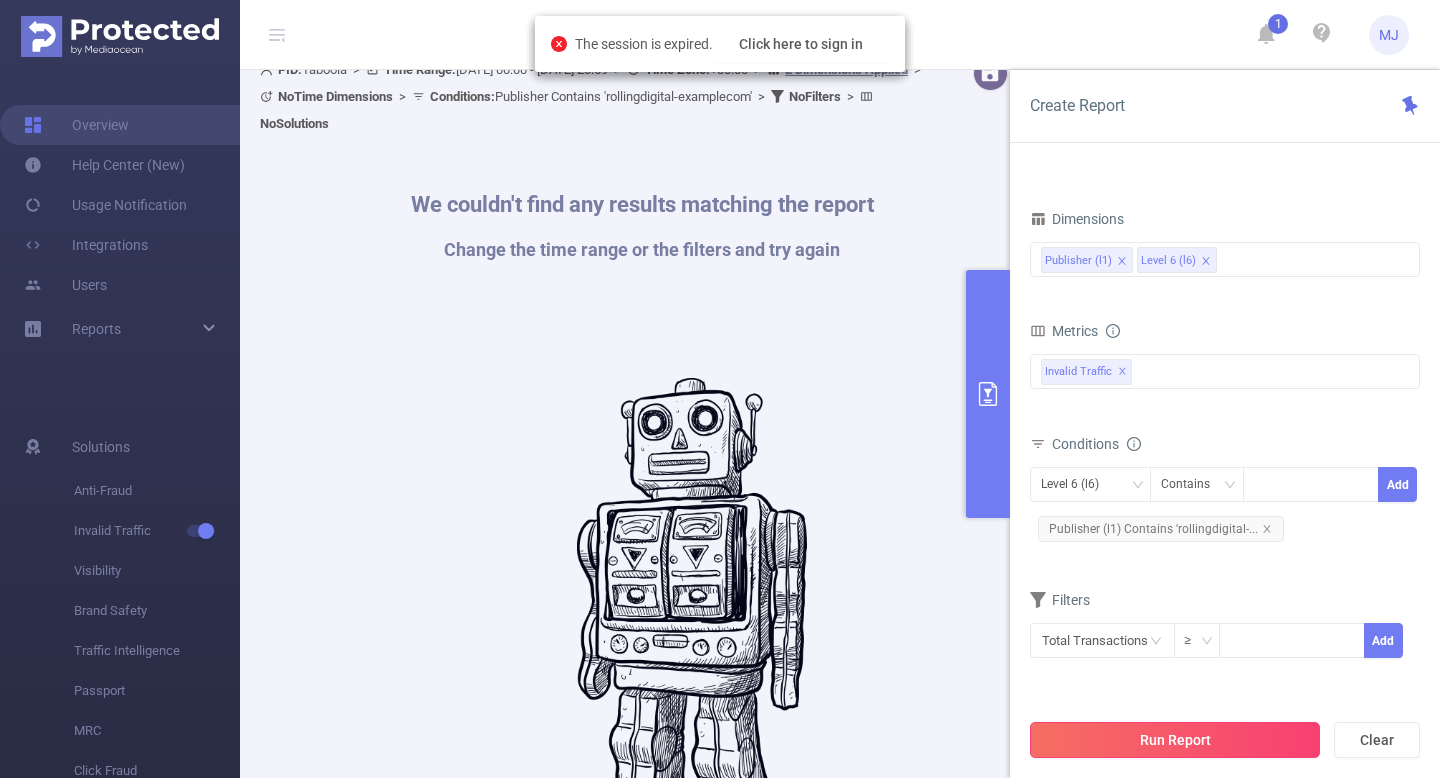 click on "Run Report" at bounding box center [1175, 740] 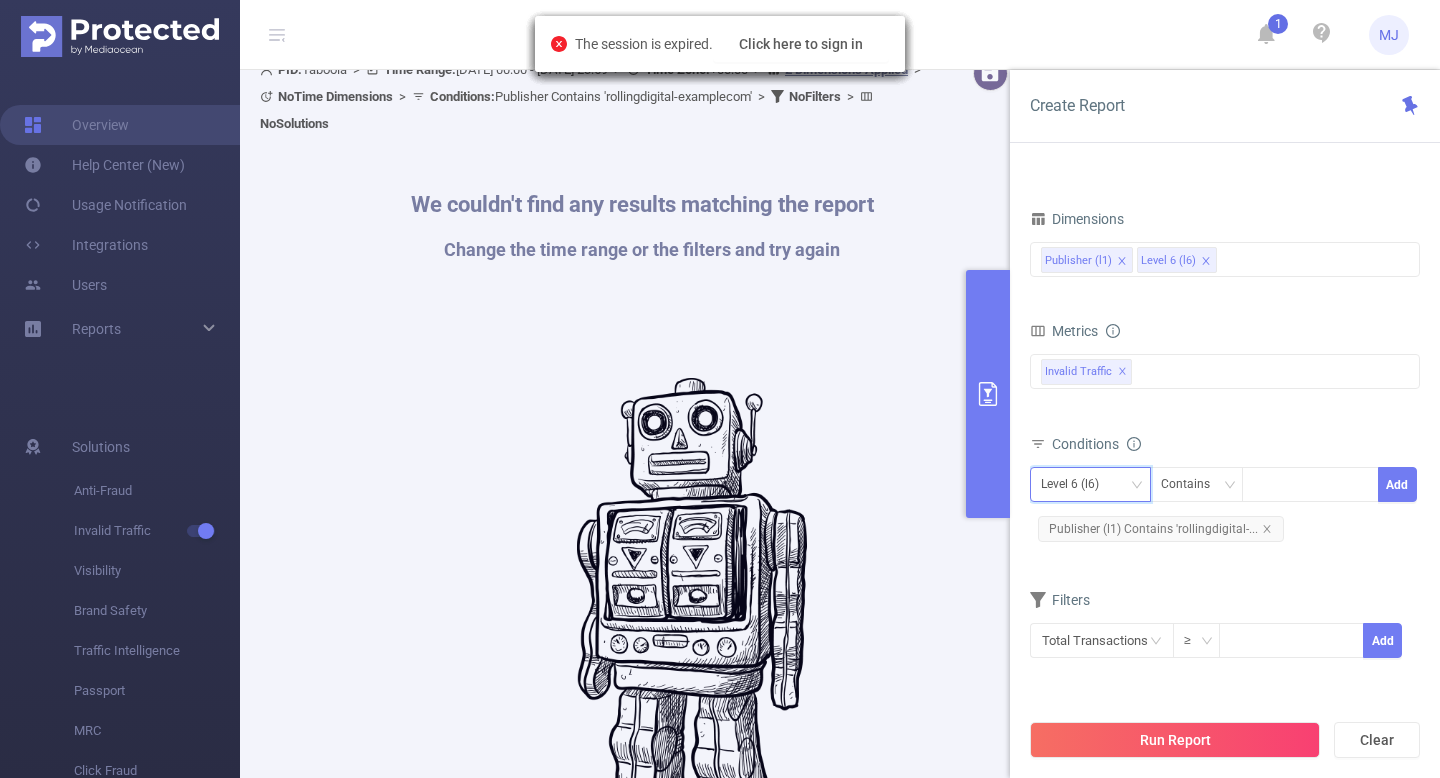 click on "Level 6 (l6)" at bounding box center (1090, 484) 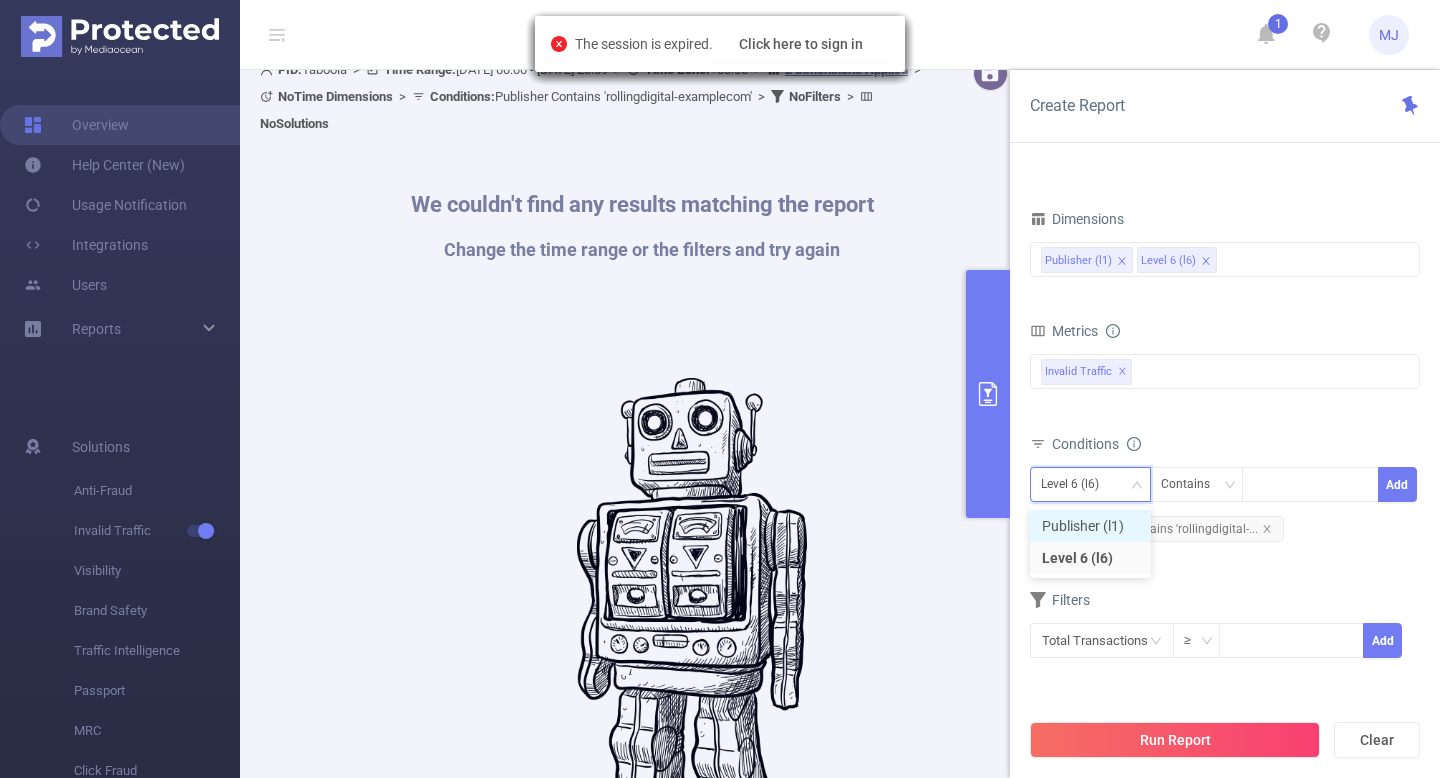 click on "Publisher (l1)" at bounding box center (1090, 526) 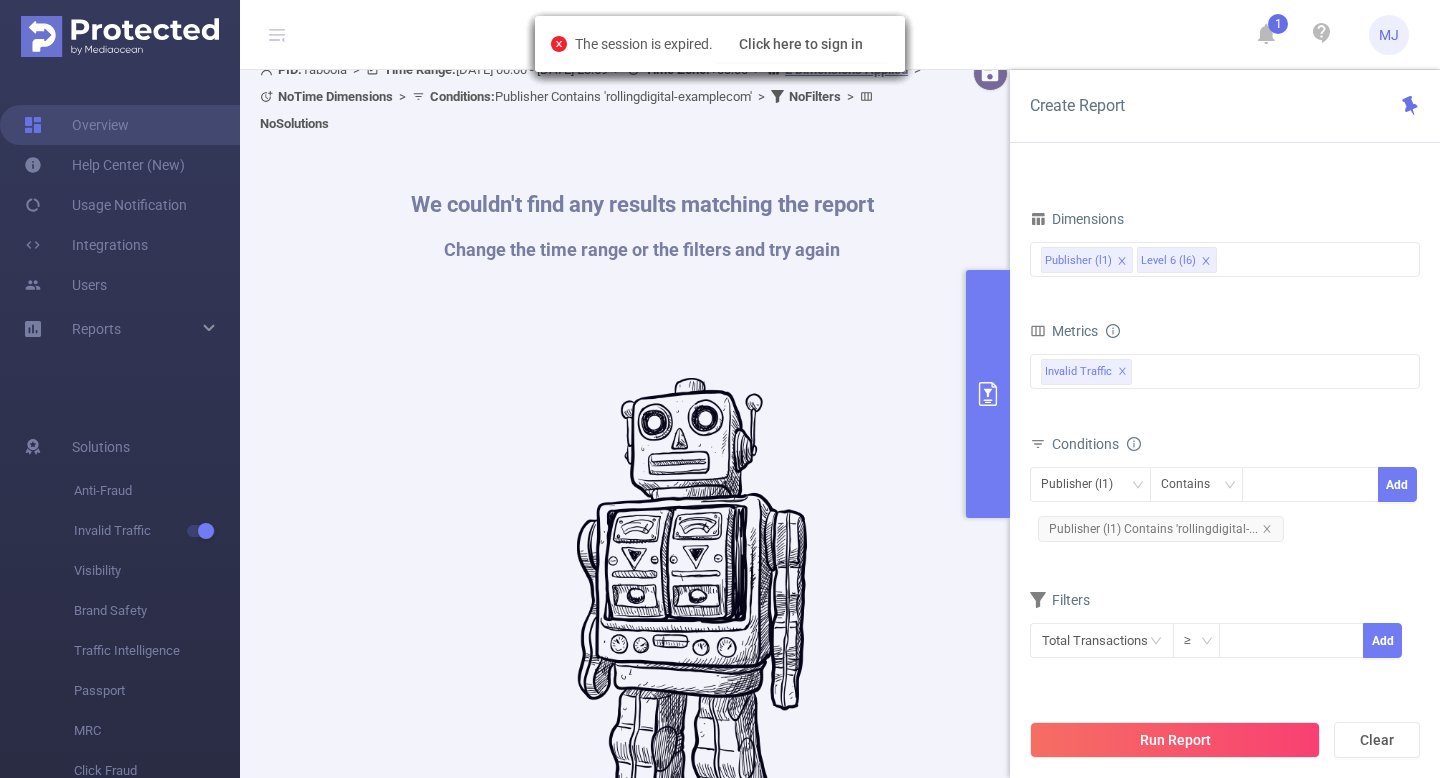 click on "Dimensions Publisher (l1) Level 6 (l6)      Metrics Total Fraudulent Bot/Virus Hostile Tools Tunneled Traffic Non Malicious Bots View Fraud Publisher Fraud Reputation Total Suspicious Bot/Virus Hostile Tools Tunneled Traffic Non Malicious Bots View Fraud Publisher Fraud Reputation Total IVT Total General IVT Data Centers Disclosed Bots Known Crawlers Irregular Activity Non-rendered Ads Total Sophisticated IVT Proxy Traffic Automated and Emulated Activity Inventory Spoofing Falsified or Manipulated Incentivized, Malware, or Out-of-Store Obstructed Ads Undisclosed Detection Total IVT   Anti-Fraud Invalid Traffic Visibility Traffic Intelligence Invalid Traffic    ✕    Conditions  Publisher (l1) Contains   Add Publisher (l1) Contains 'rollingdigital-...    Filters Total Transactions ≥ Add" at bounding box center [1225, 444] 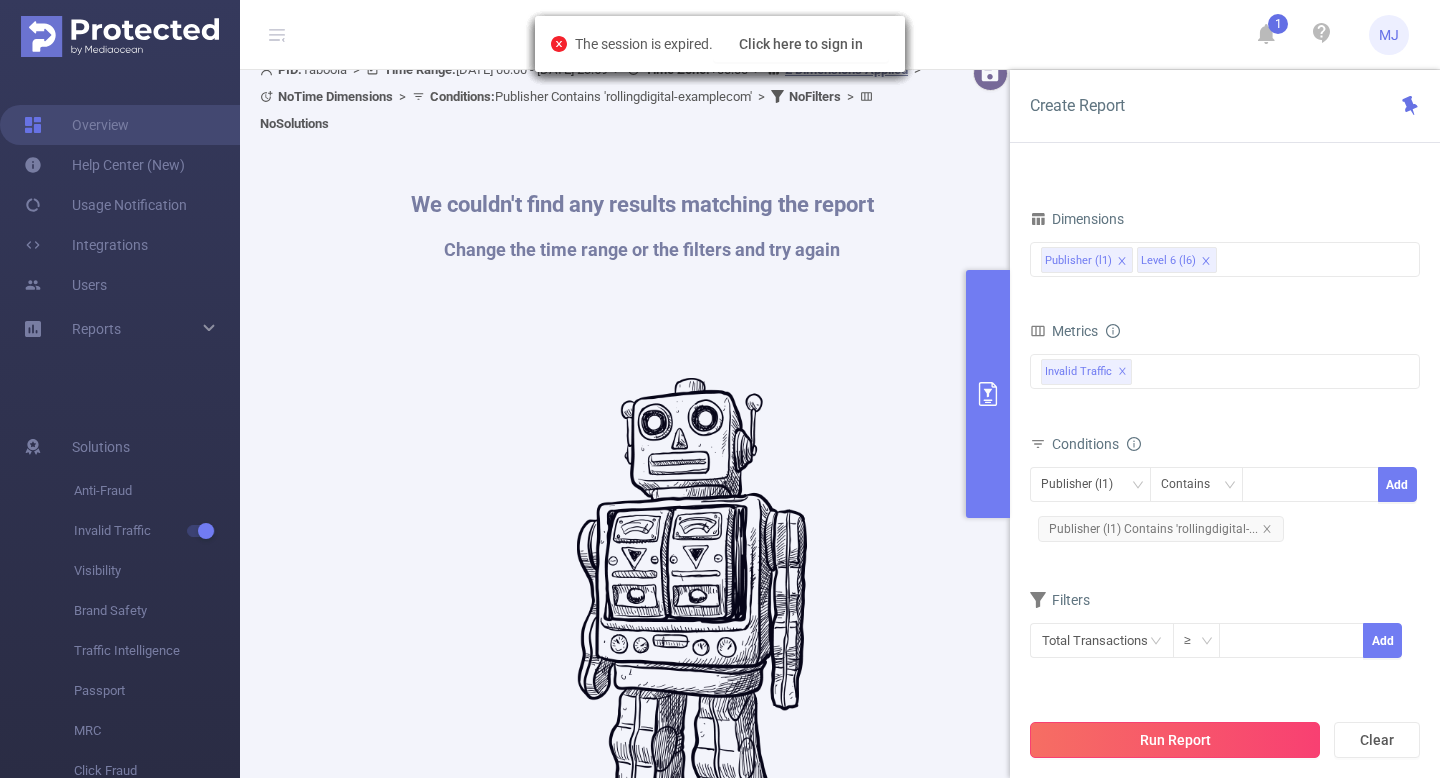 click on "Run Report" at bounding box center (1175, 740) 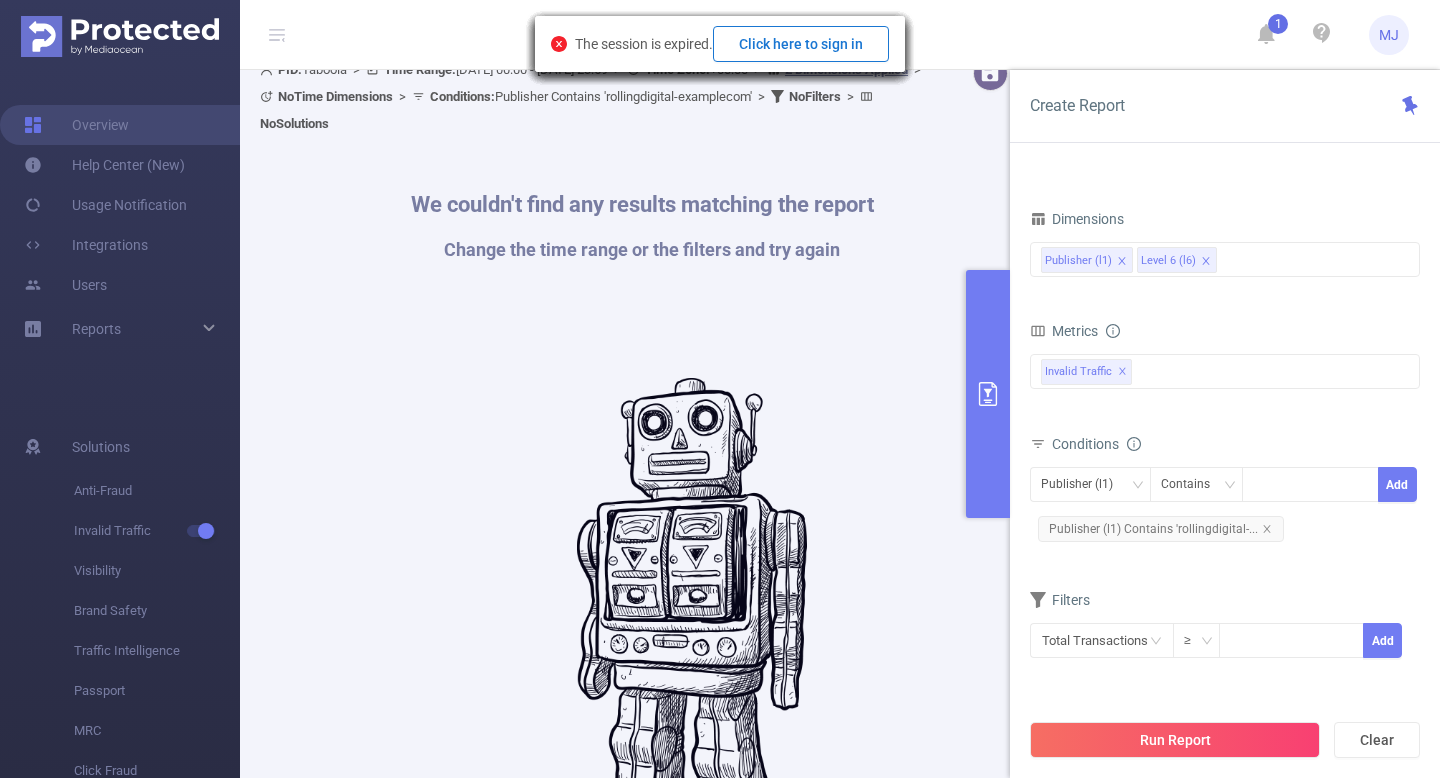click on "Click here to sign in" at bounding box center [801, 44] 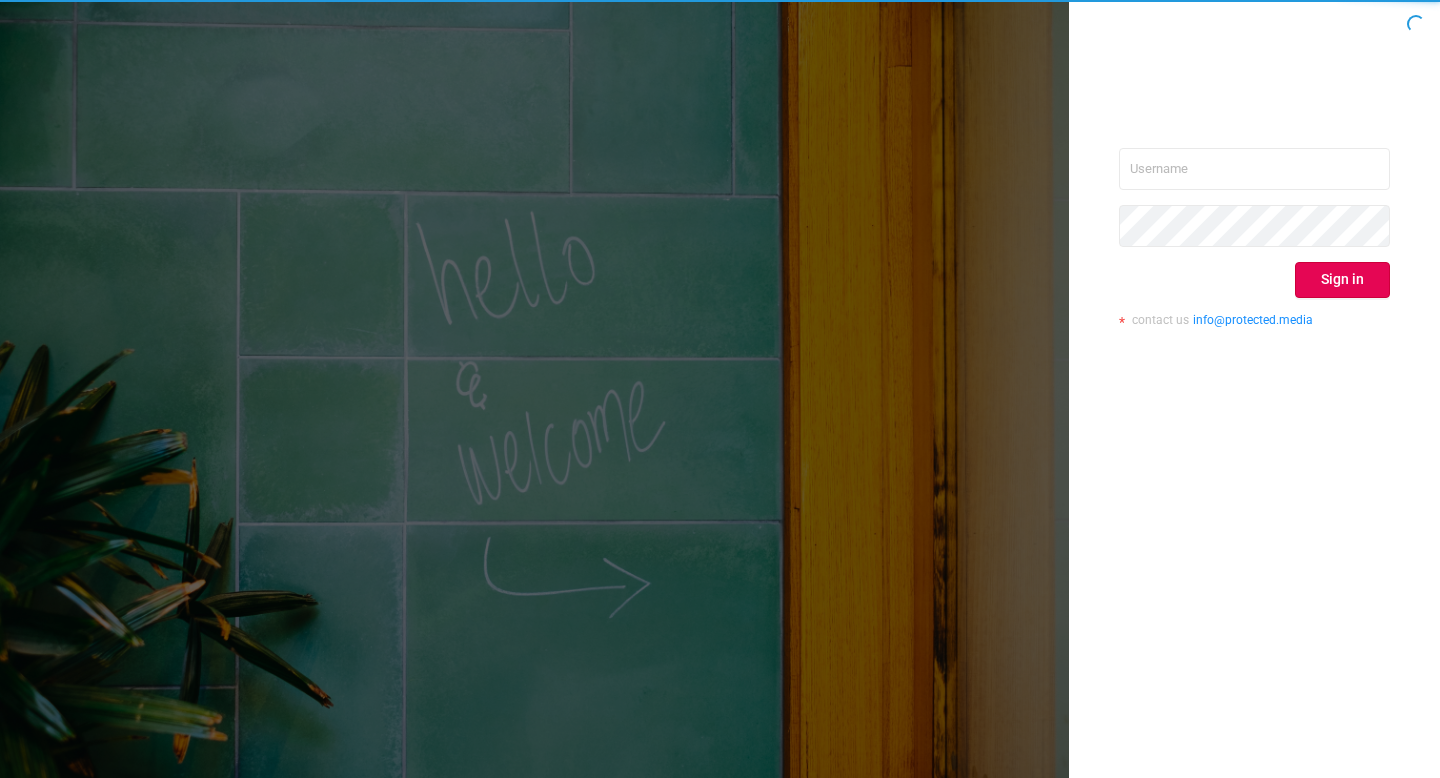 scroll, scrollTop: 0, scrollLeft: 0, axis: both 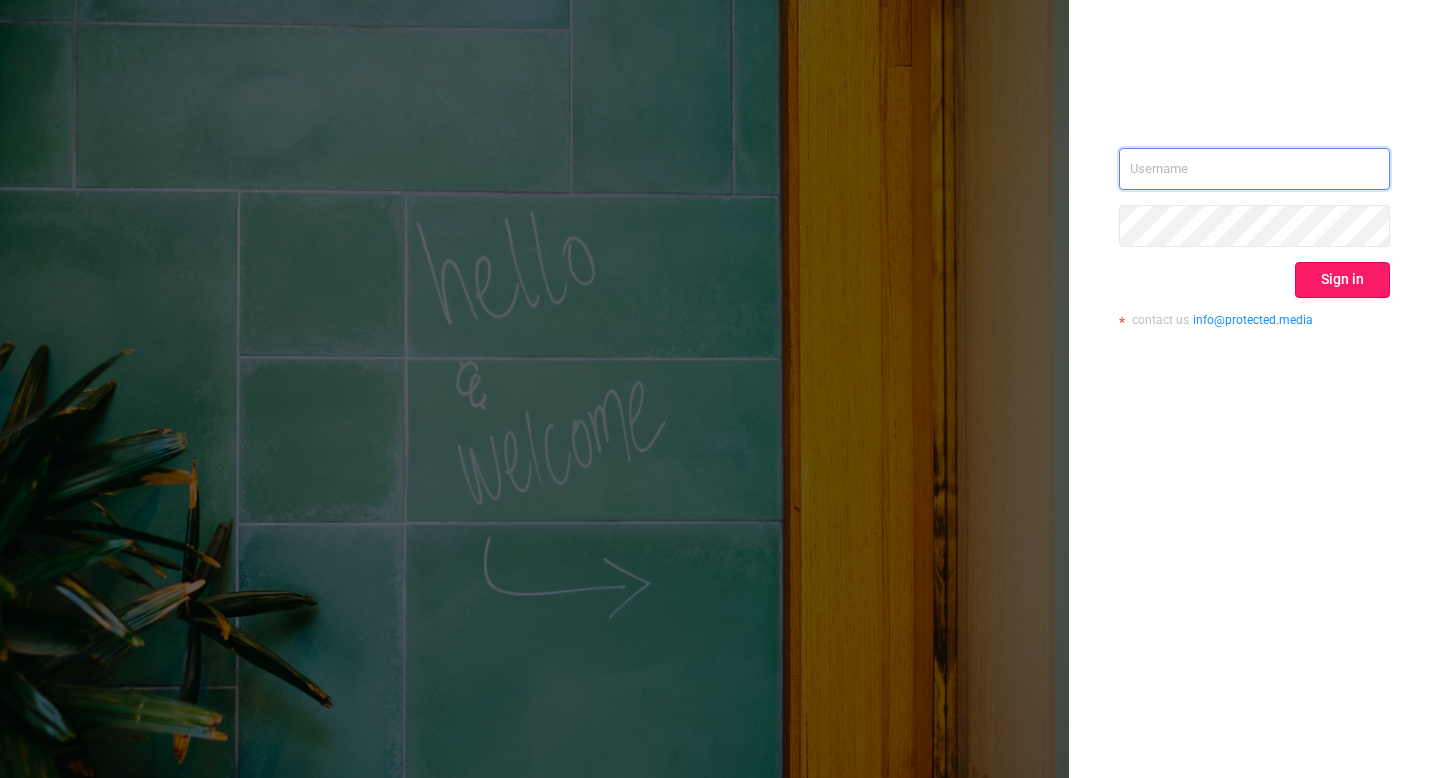 type on "mohit.j@taboola.com" 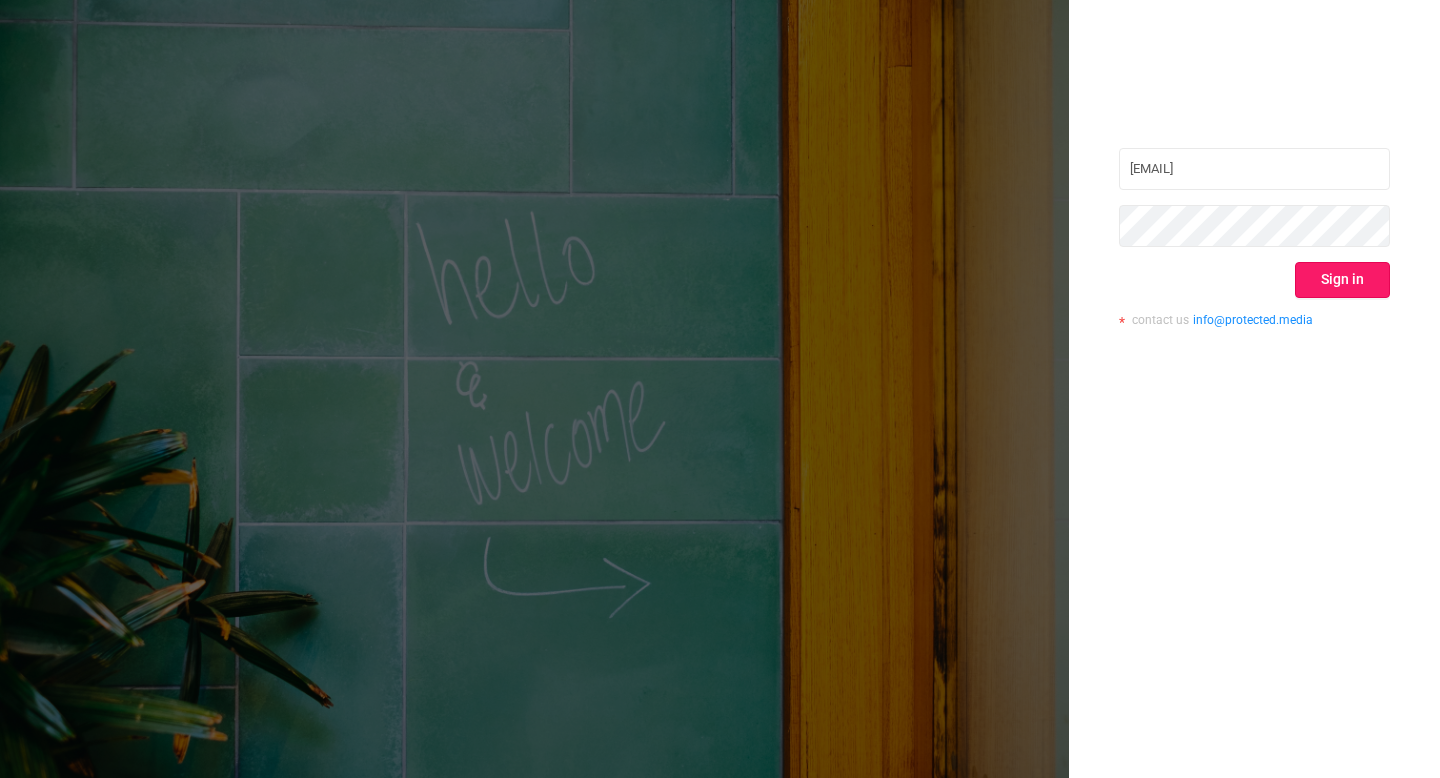click on "Sign in" at bounding box center (1342, 280) 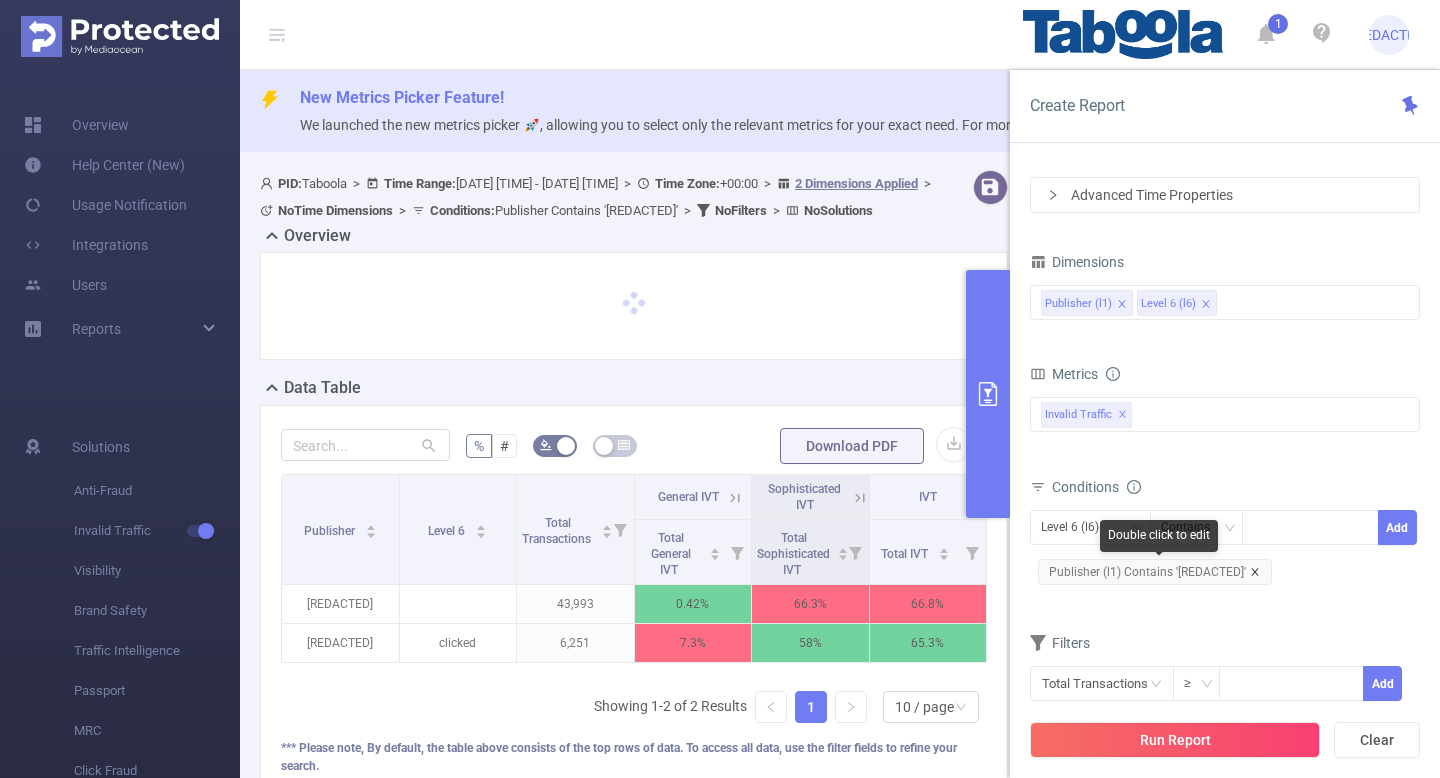 click 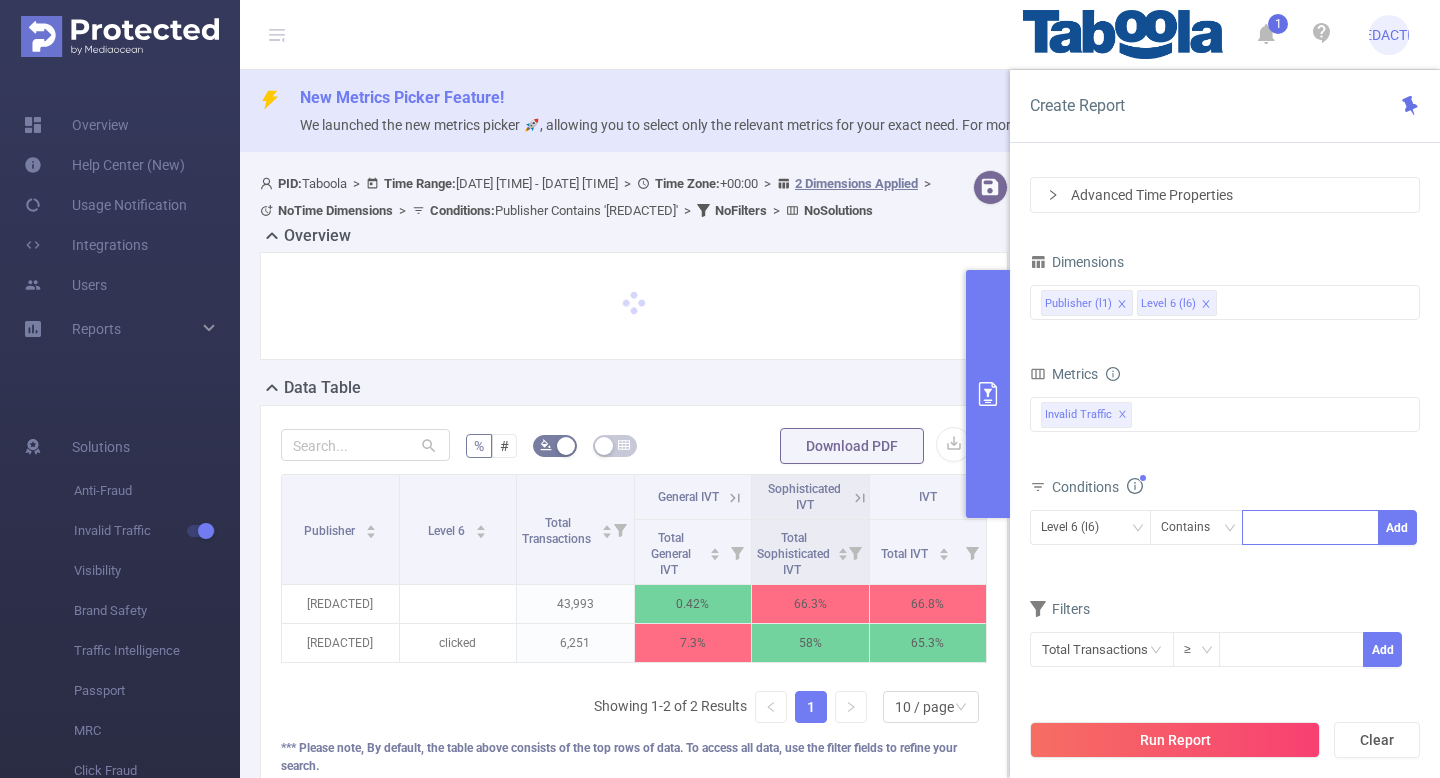 click at bounding box center (1310, 527) 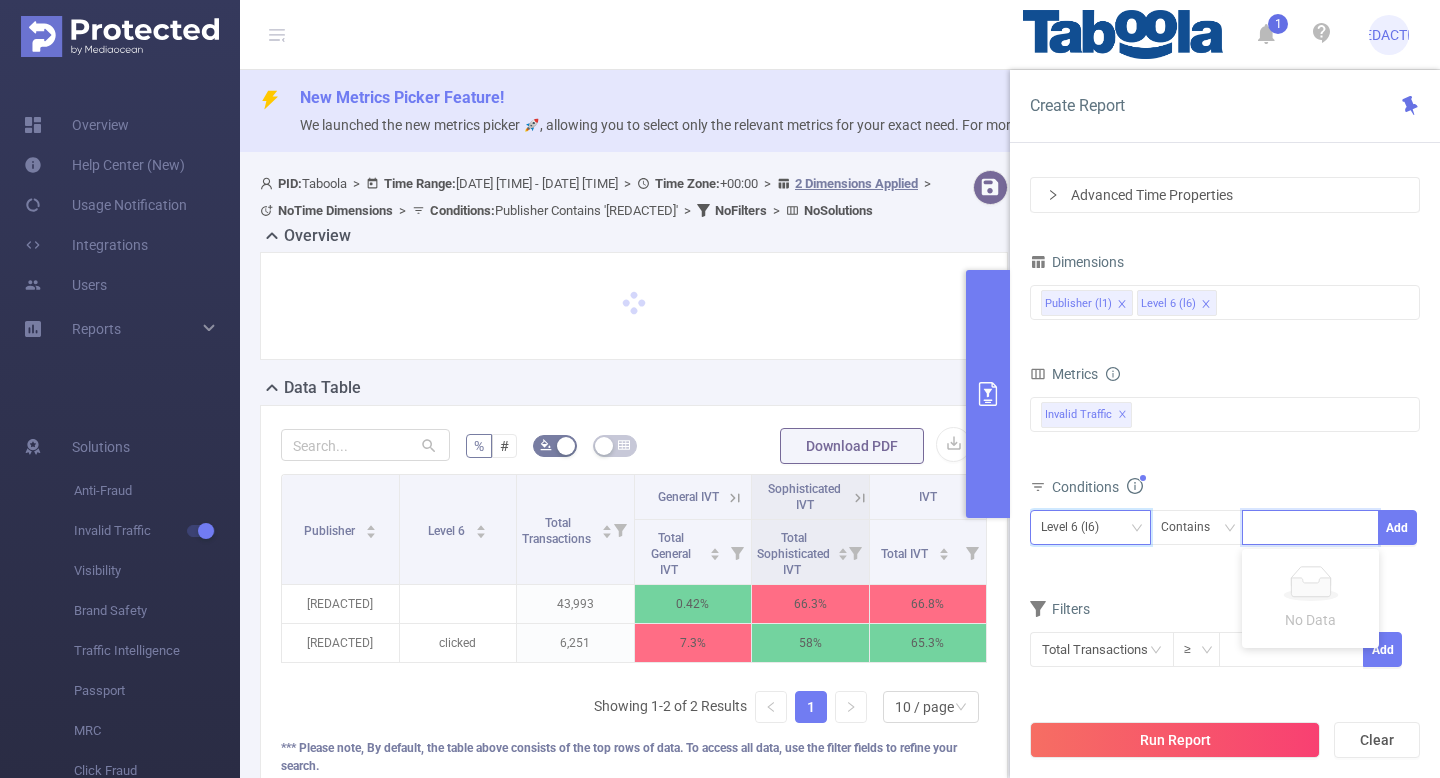 click on "Level 6 (l6)" at bounding box center (1090, 527) 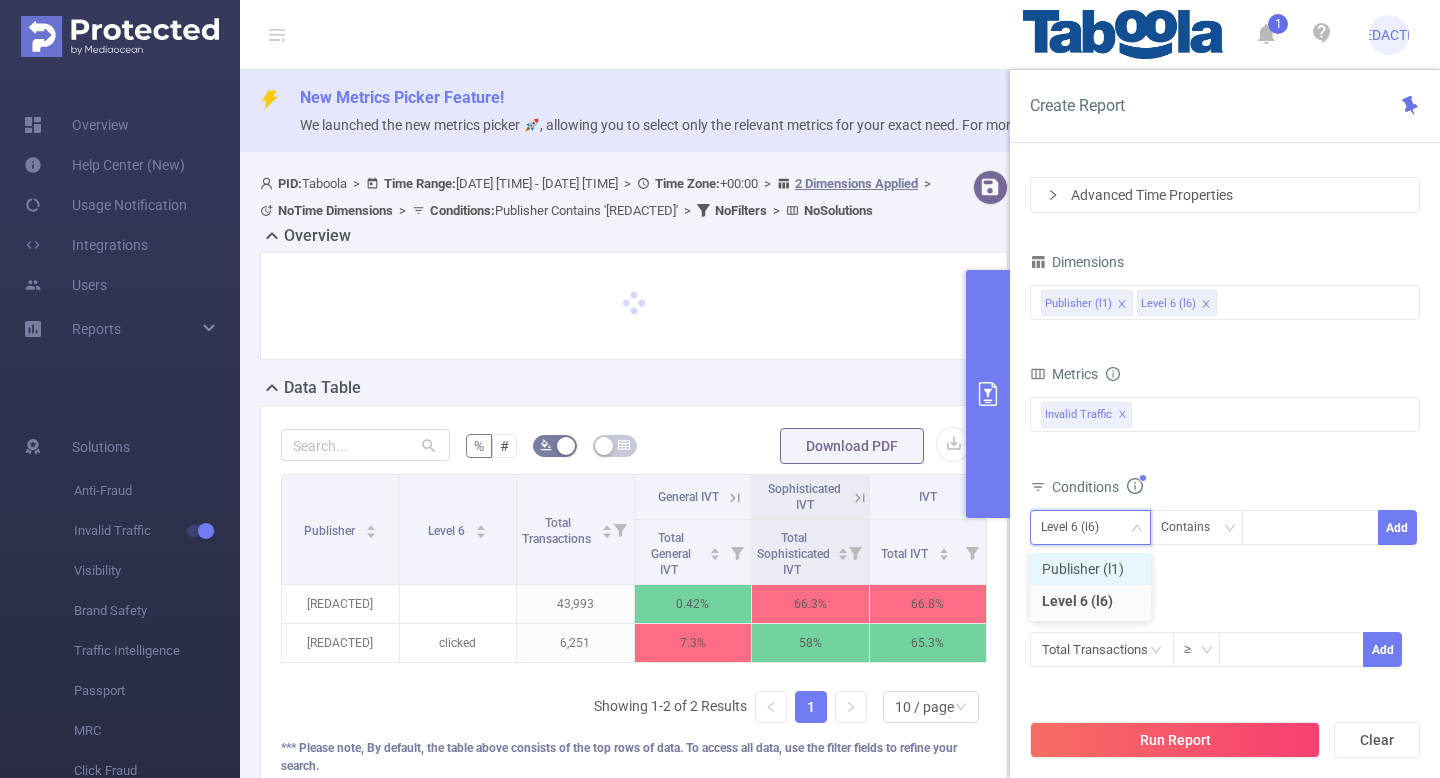 click on "Publisher (l1)" at bounding box center (1090, 569) 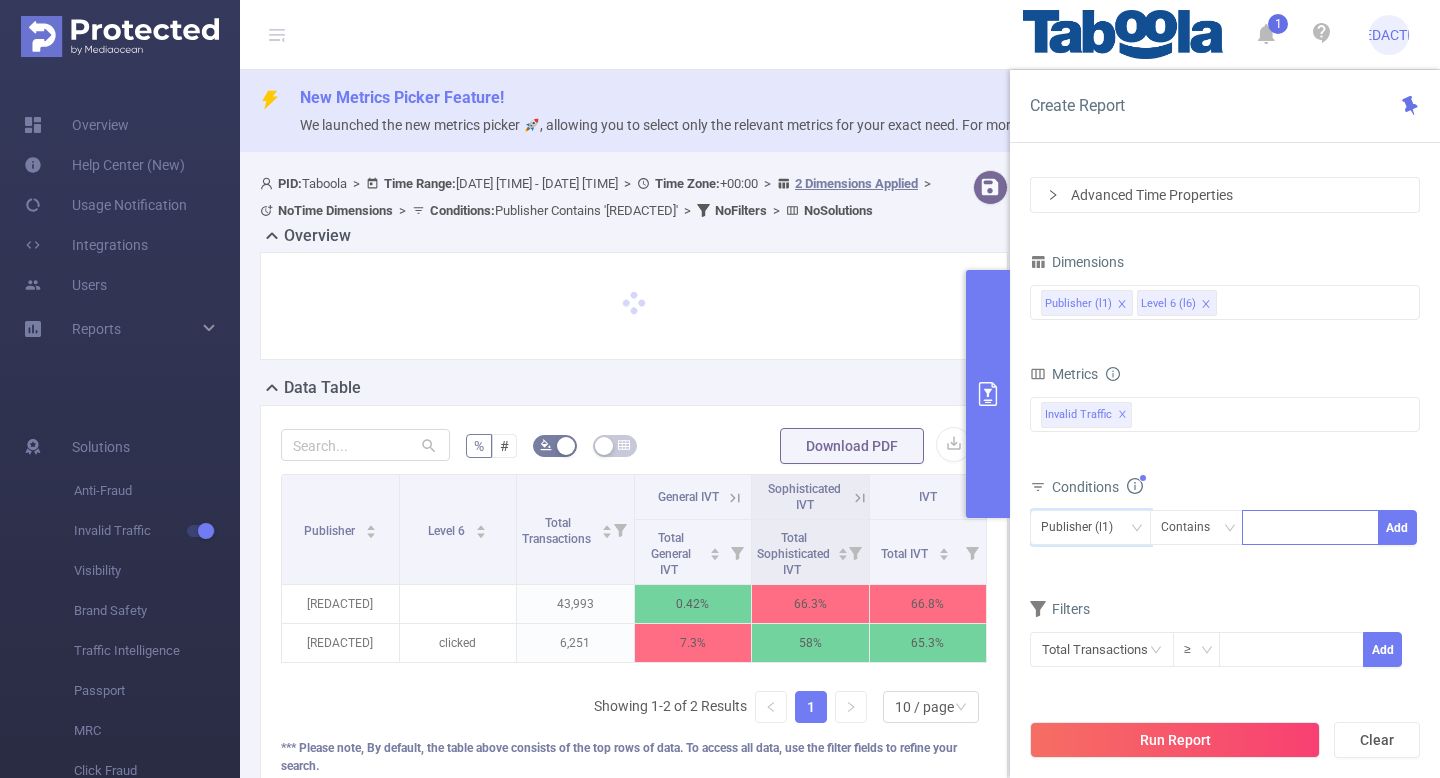 click at bounding box center (1310, 527) 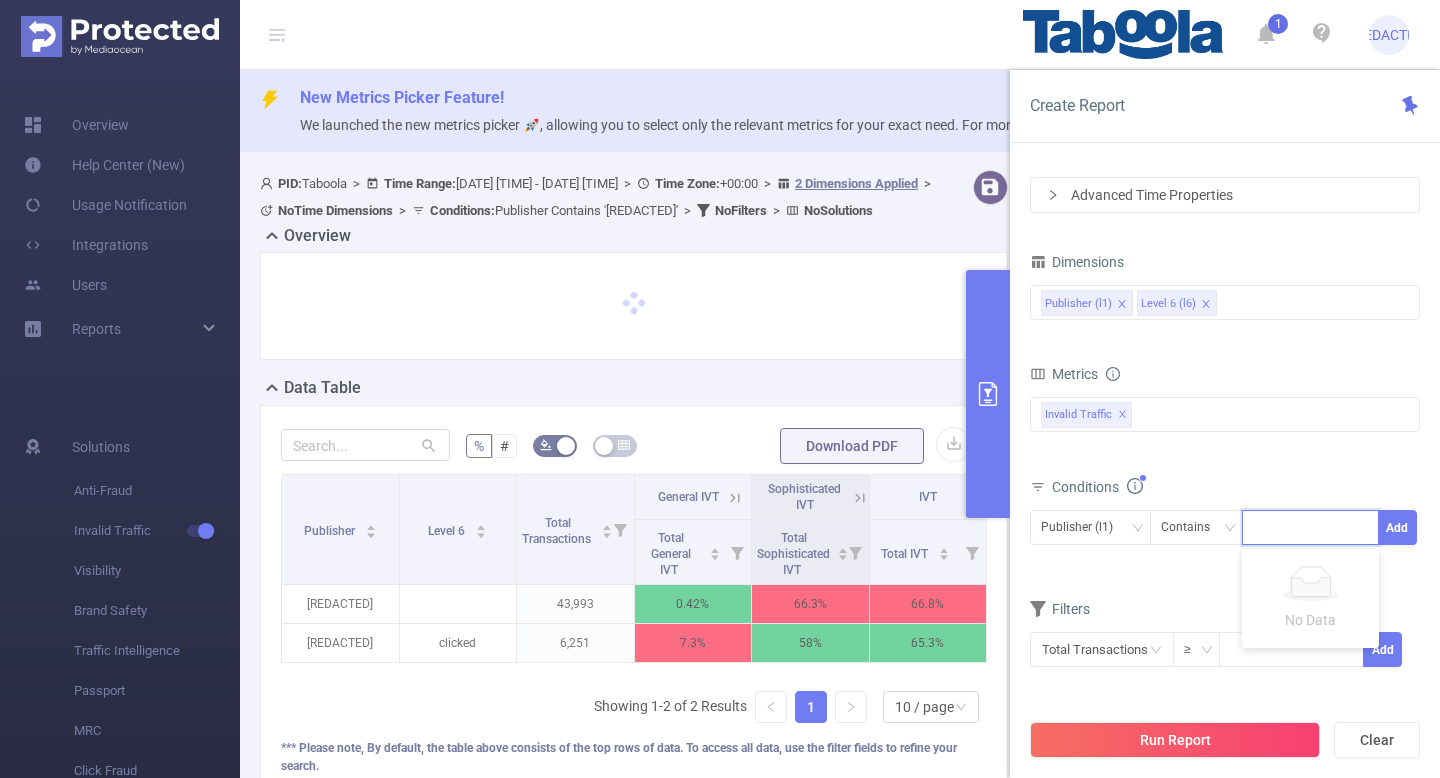 paste on "rollingdigital-examplecom" 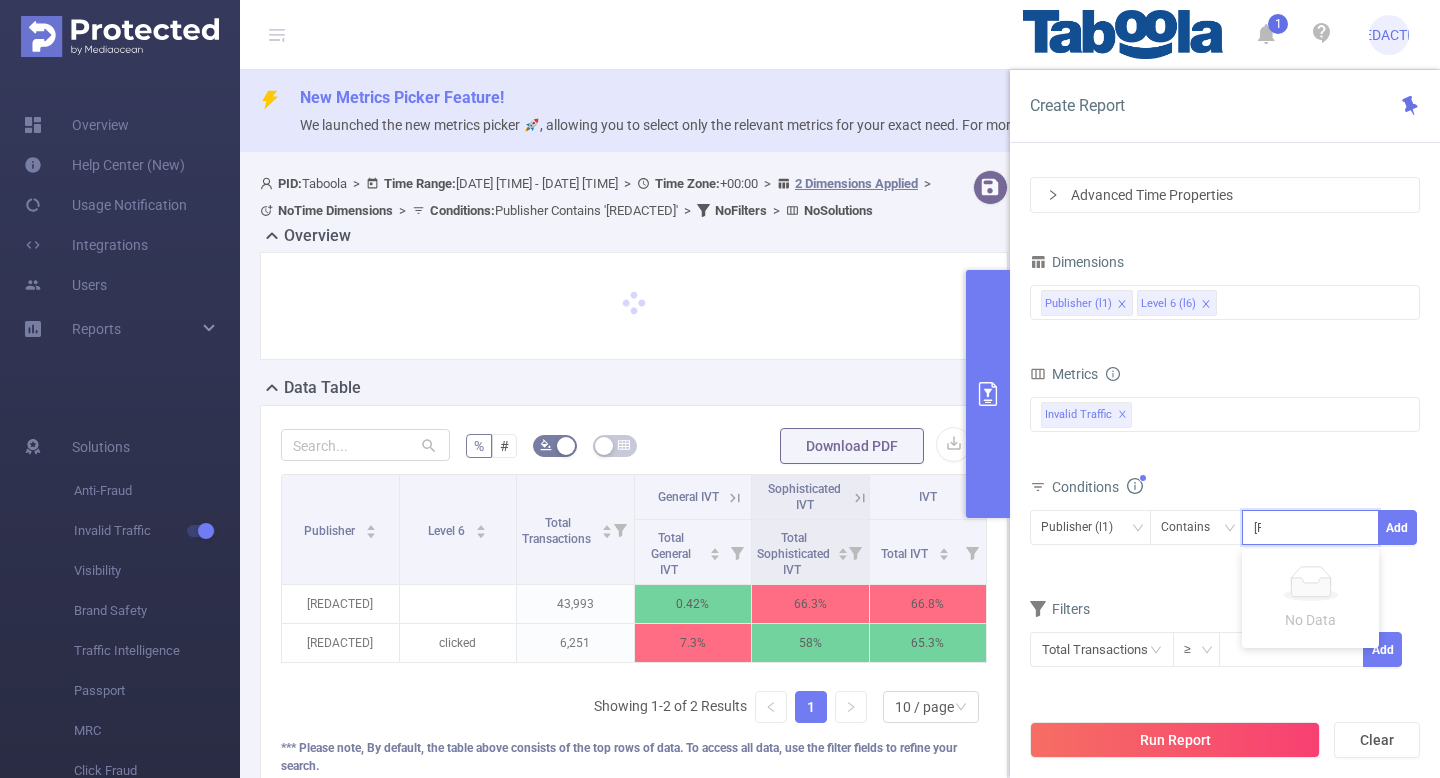 scroll, scrollTop: 0, scrollLeft: 18, axis: horizontal 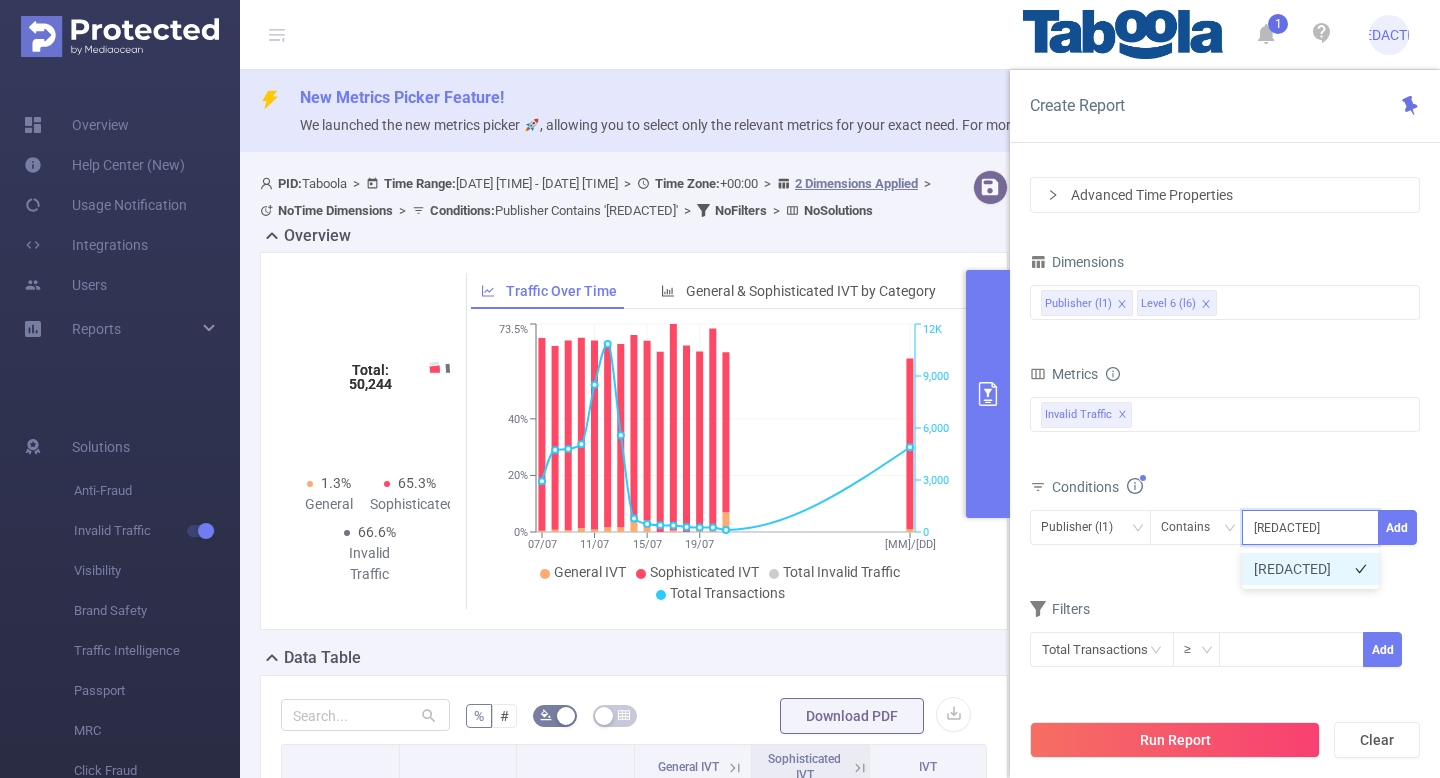 click on "rollingdigital-examplecom" at bounding box center [1310, 569] 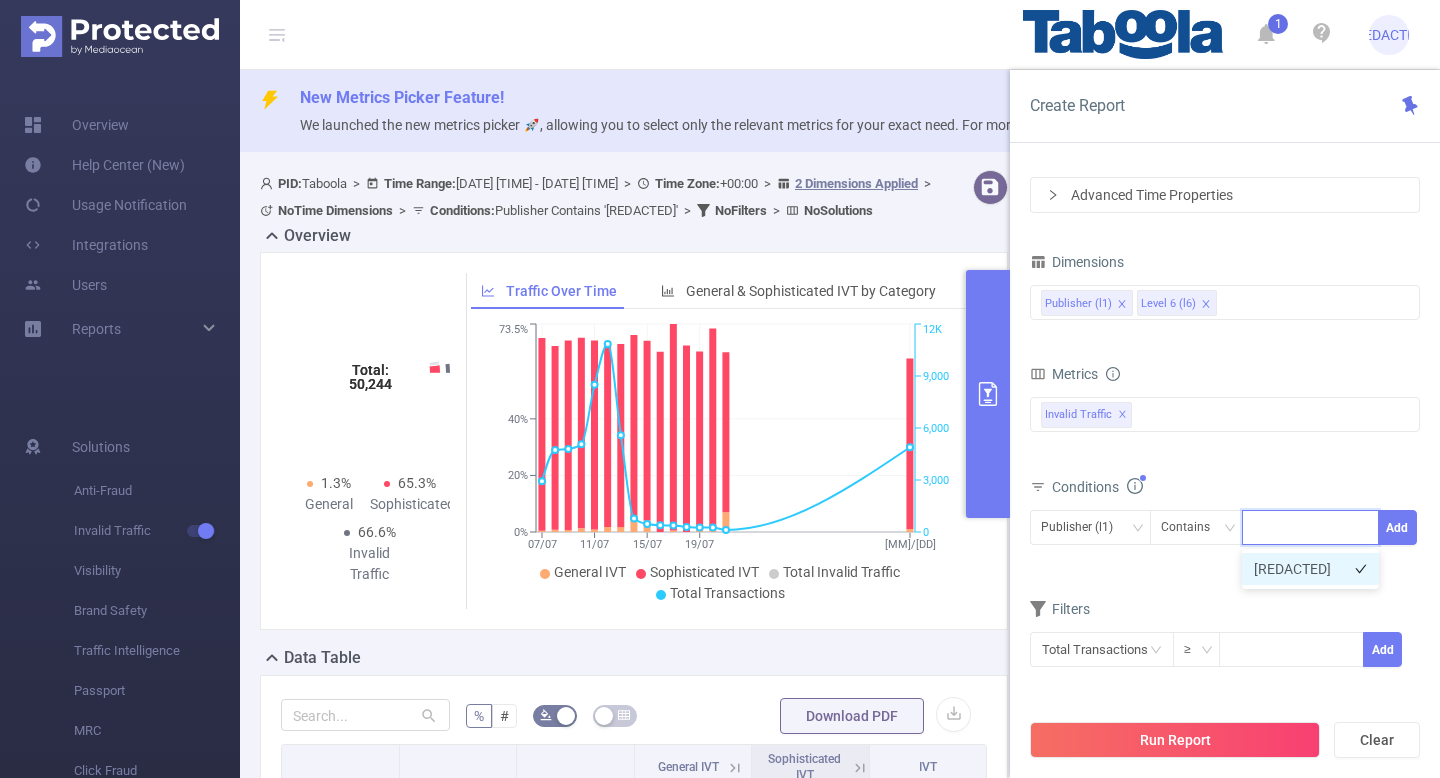 scroll, scrollTop: 0, scrollLeft: 0, axis: both 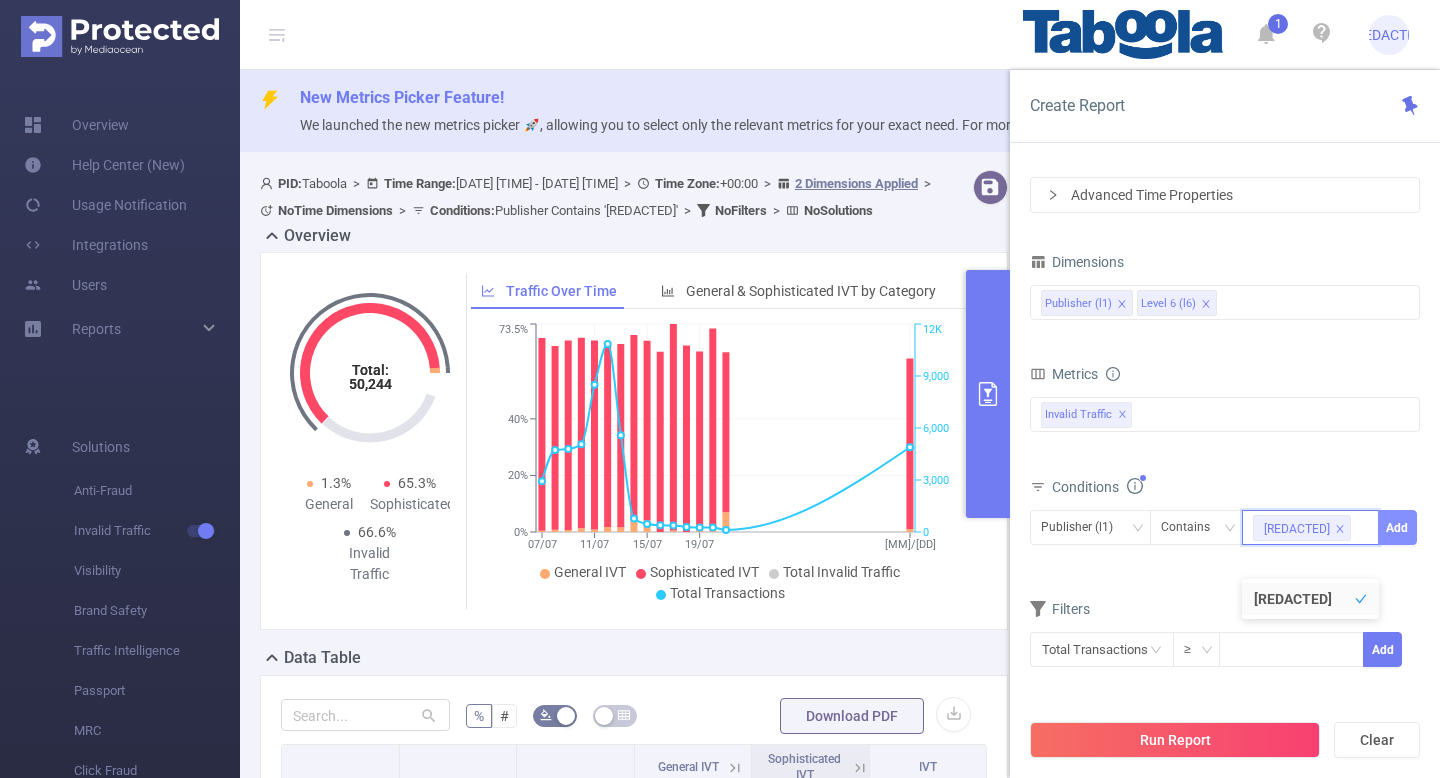 click on "Add" at bounding box center [1397, 527] 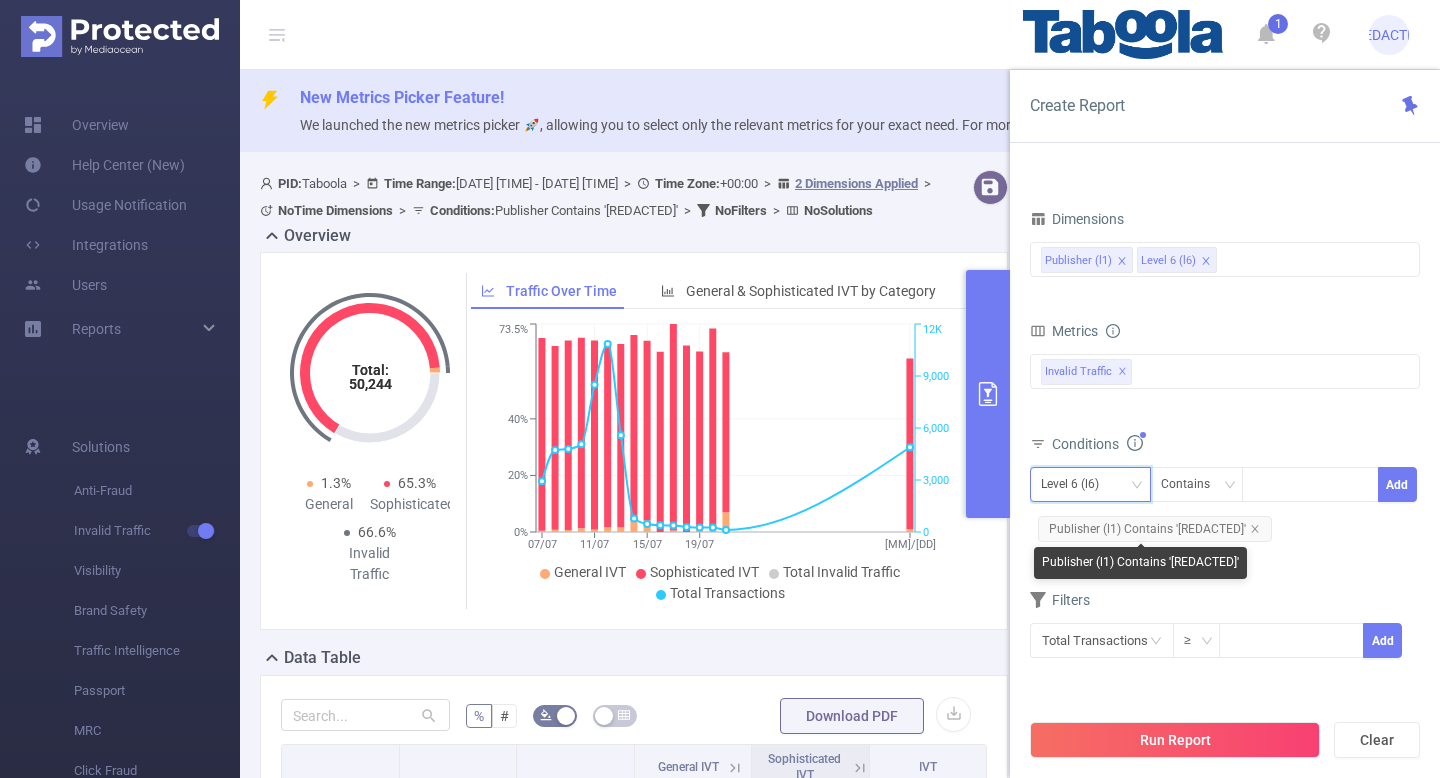click on "Level 6 (l6)" at bounding box center (1077, 484) 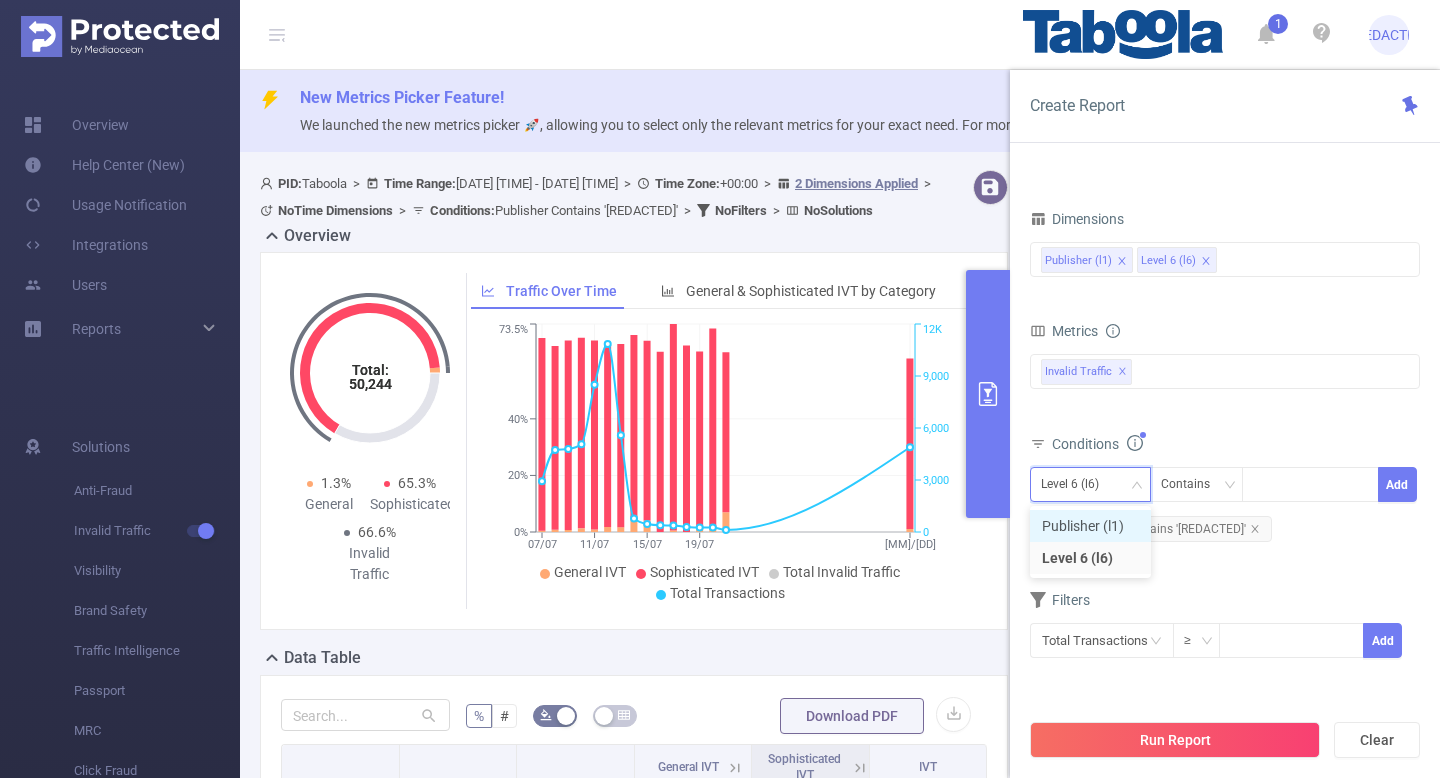 click on "Publisher (l1)" at bounding box center [1090, 526] 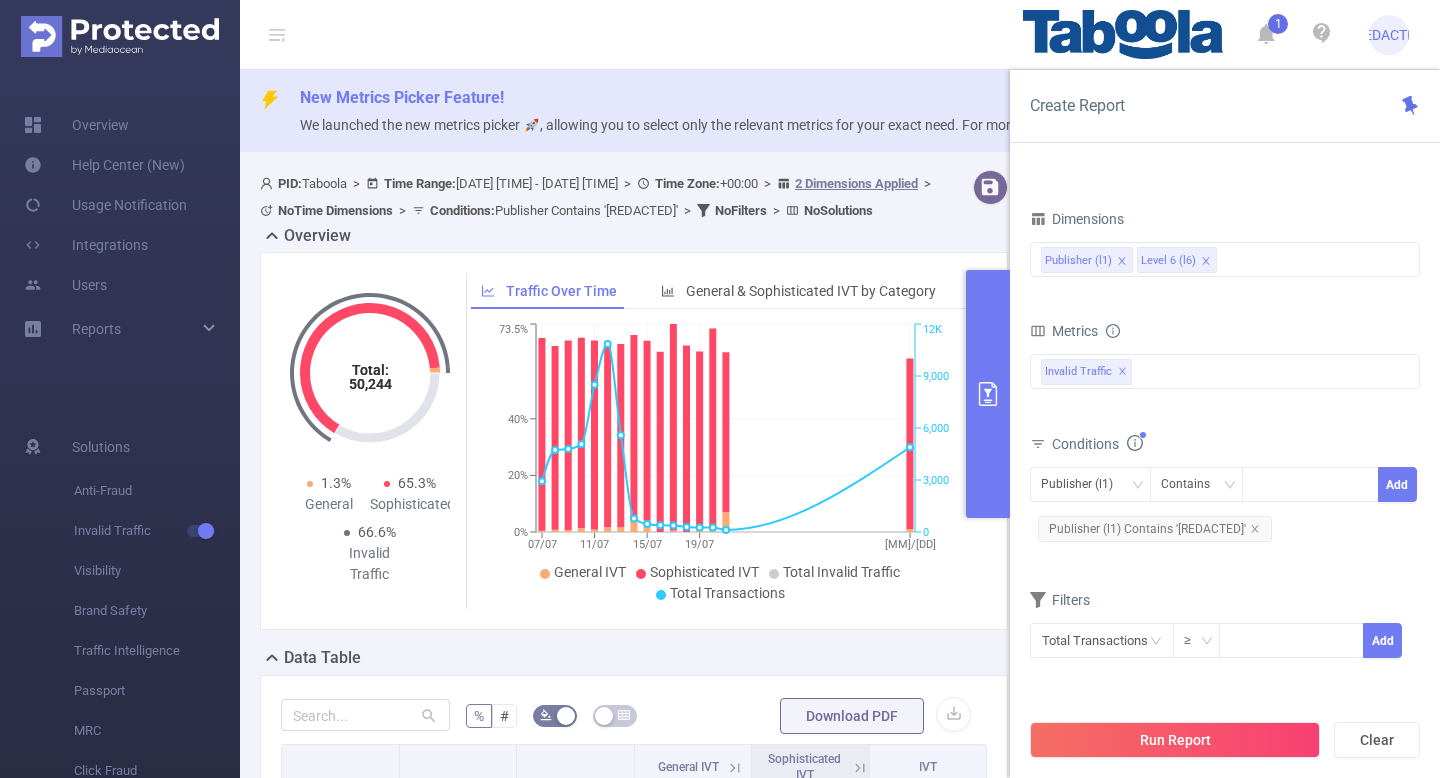 click on "Dimensions Publisher (l1) Level 6 (l6)      Metrics Total General IVT Data Centers Disclosed Bots Known Crawlers Irregular Activity Non-rendered Ads Total Sophisticated IVT Proxy Traffic Automated and Emulated Activity Inventory Spoofing Falsified or Manipulated Incentivized, Malware, or Out-of-Store Obstructed Ads Undisclosed Detection Total IVT   Invalid Traffic    ✕    Conditions  Publisher (l1) Contains   Add Publisher (l1) Contains 'rollingdigital-...    Filters Total Transactions ≥ Add" at bounding box center (1225, 444) 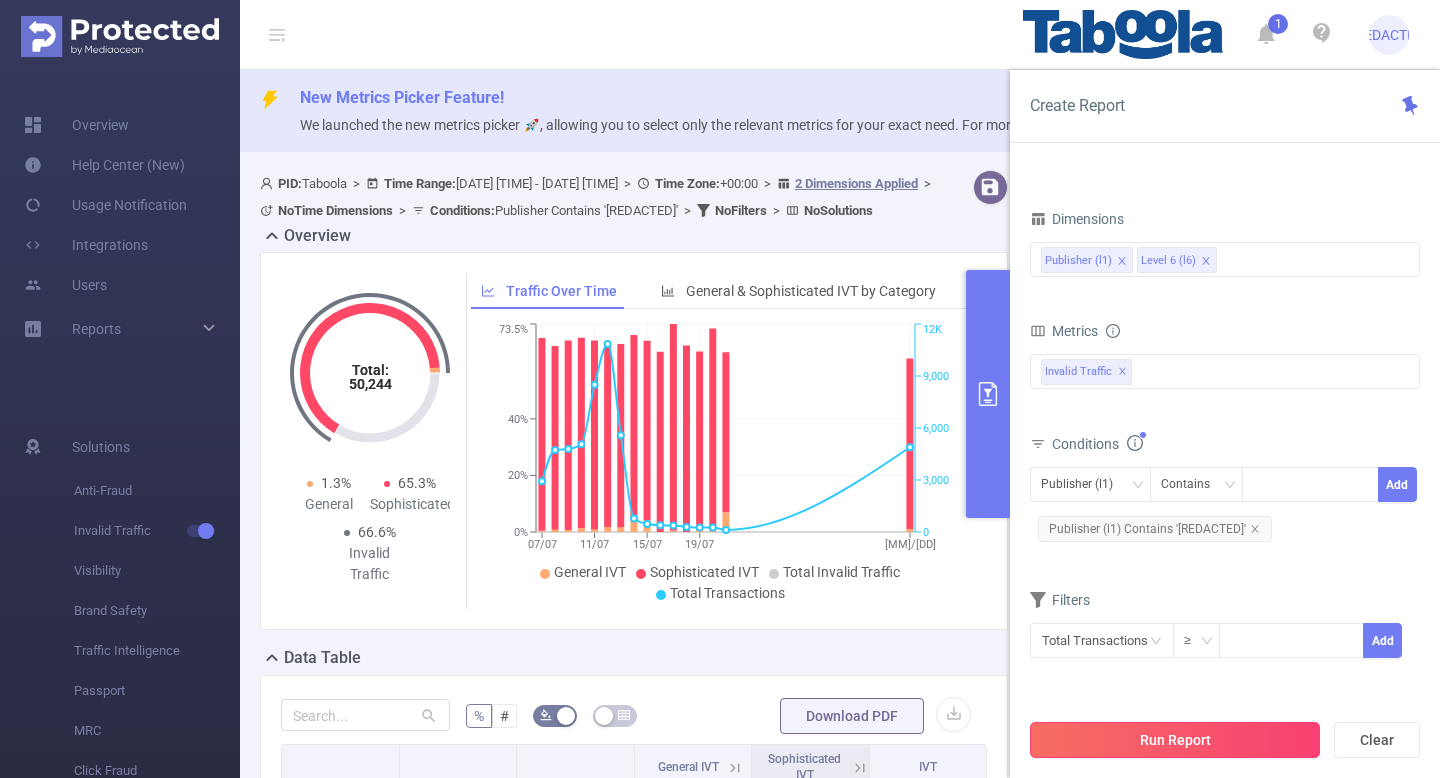 click on "Run Report" at bounding box center (1175, 740) 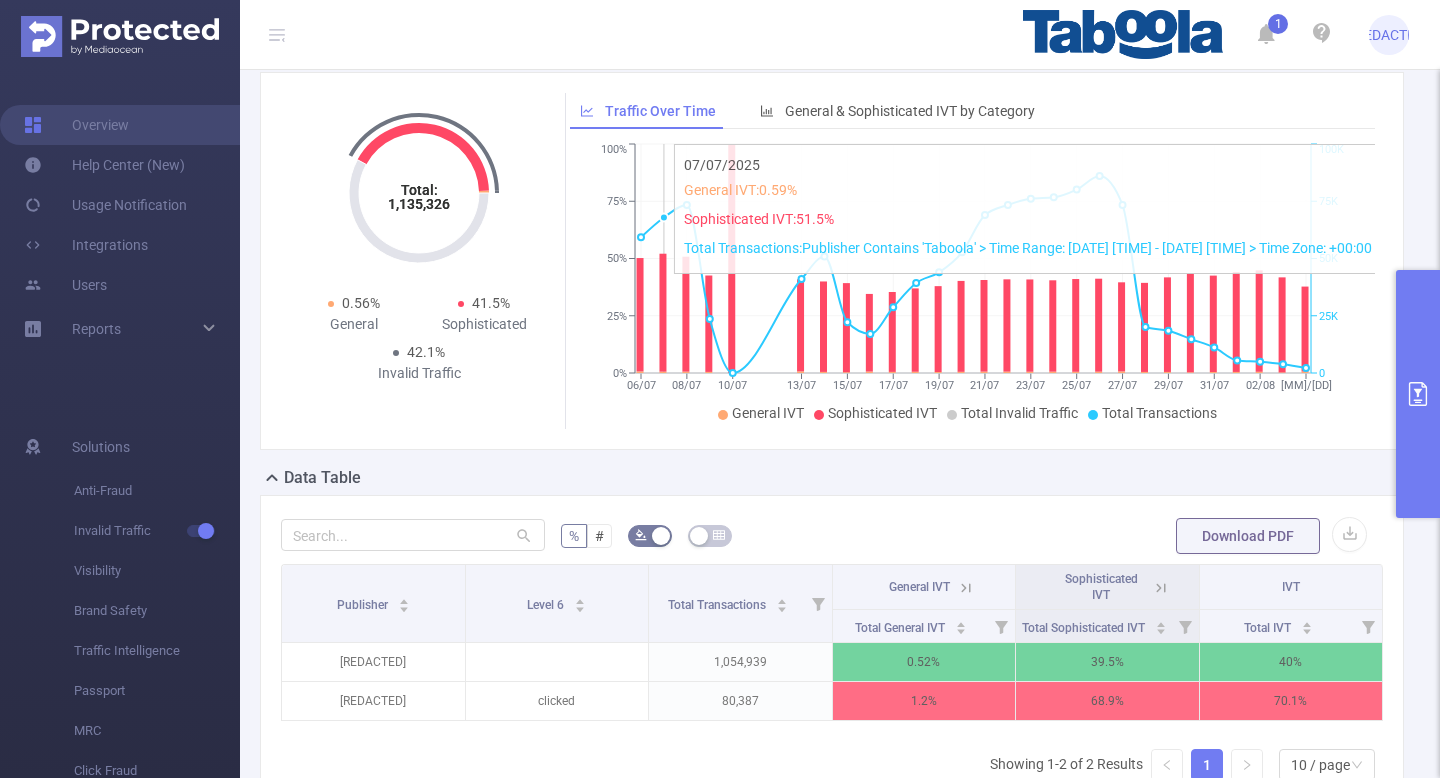 scroll, scrollTop: 384, scrollLeft: 0, axis: vertical 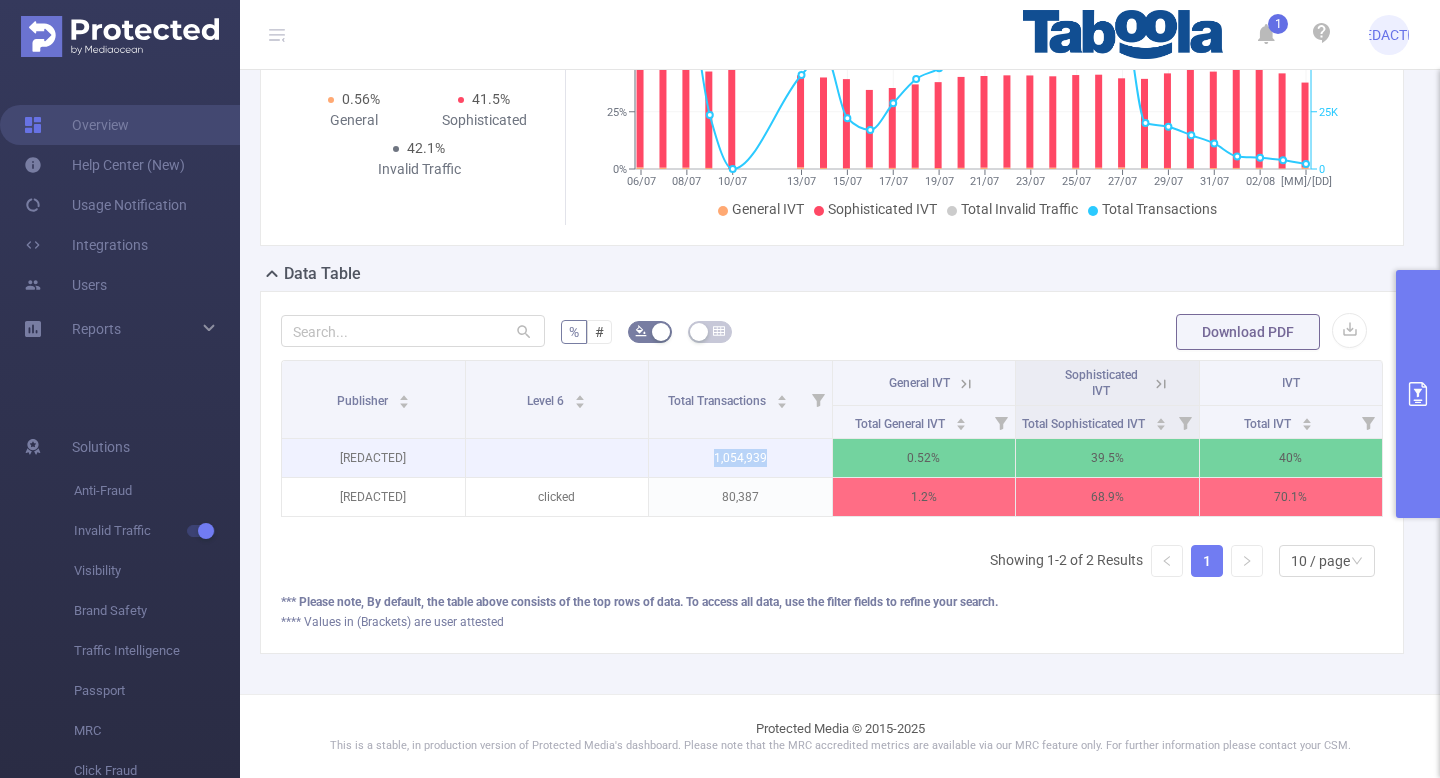 drag, startPoint x: 773, startPoint y: 465, endPoint x: 693, endPoint y: 463, distance: 80.024994 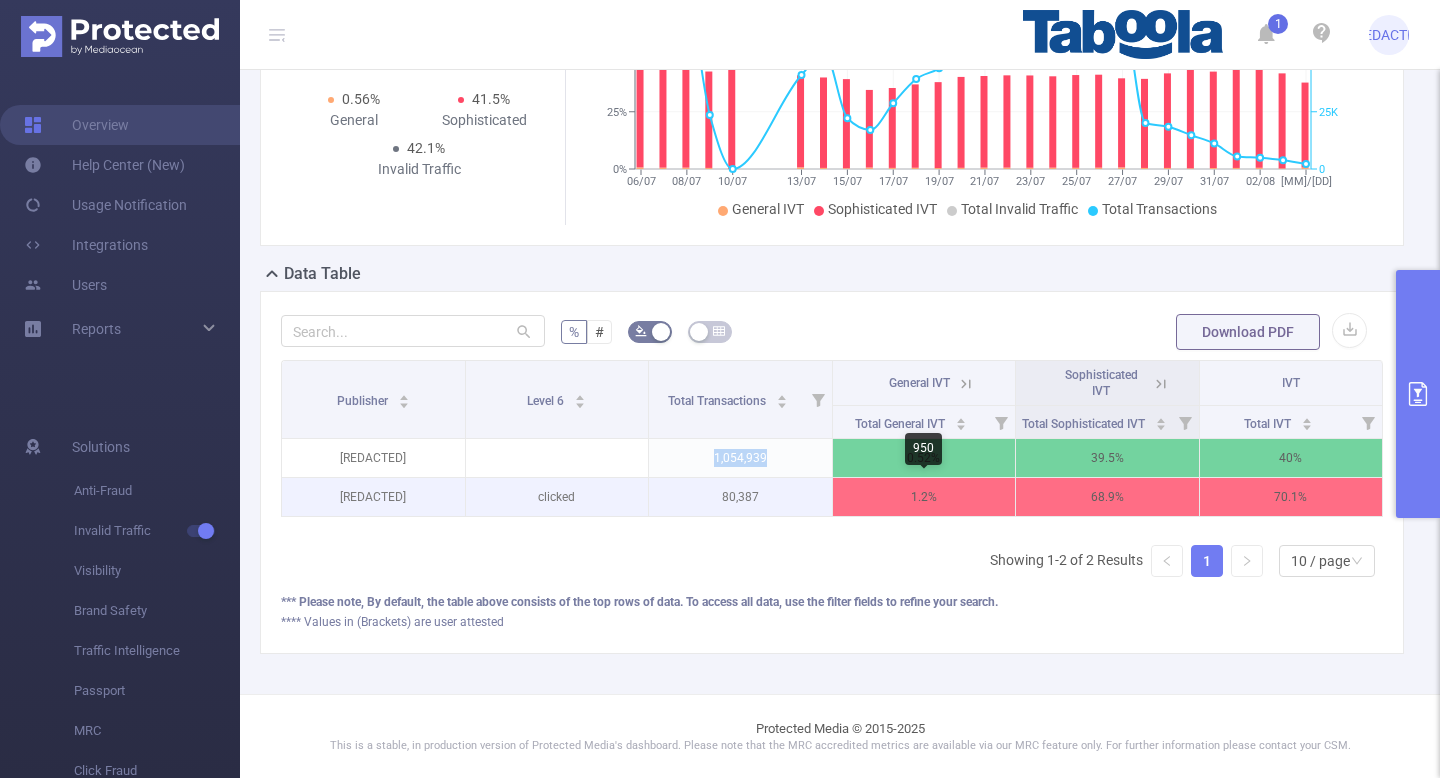 scroll, scrollTop: 0, scrollLeft: 4, axis: horizontal 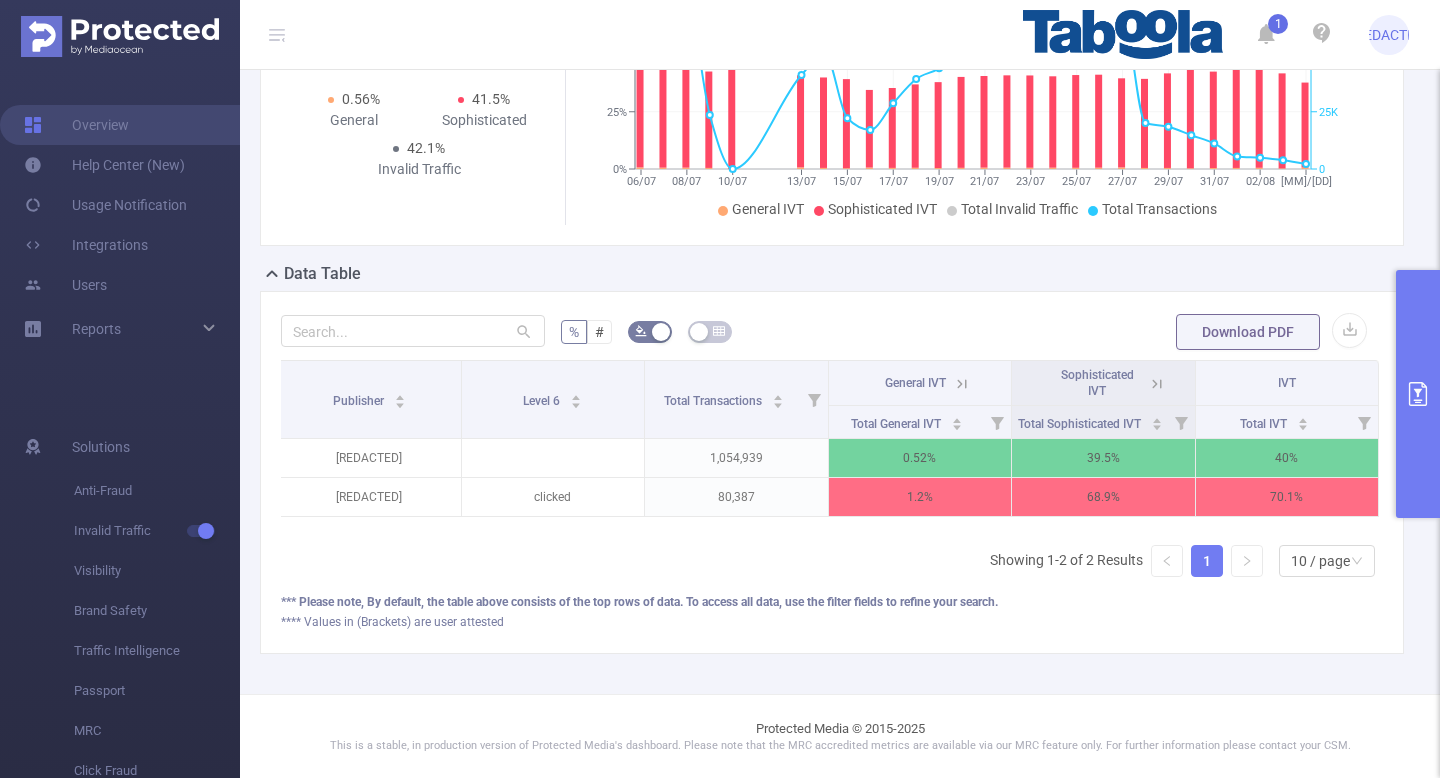 click 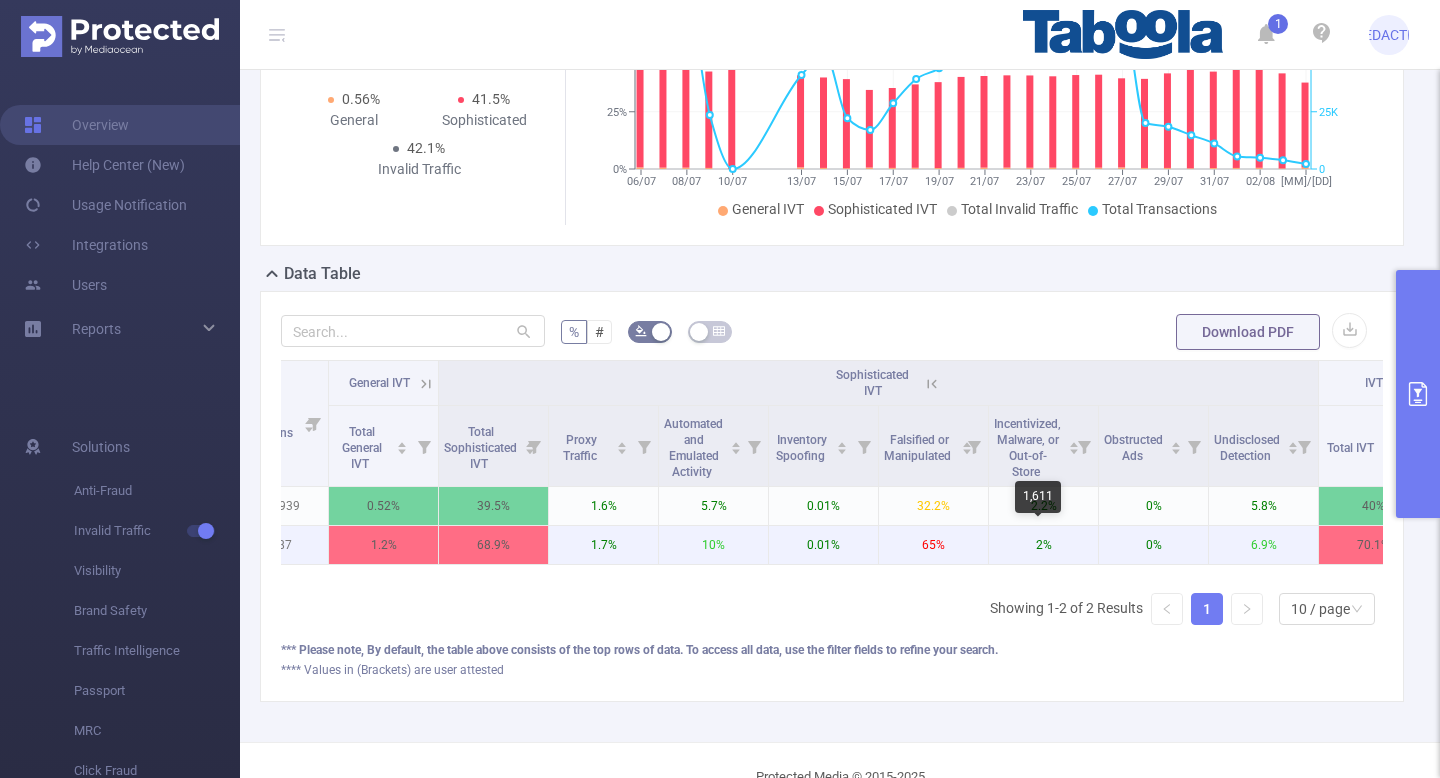 scroll, scrollTop: 0, scrollLeft: 333, axis: horizontal 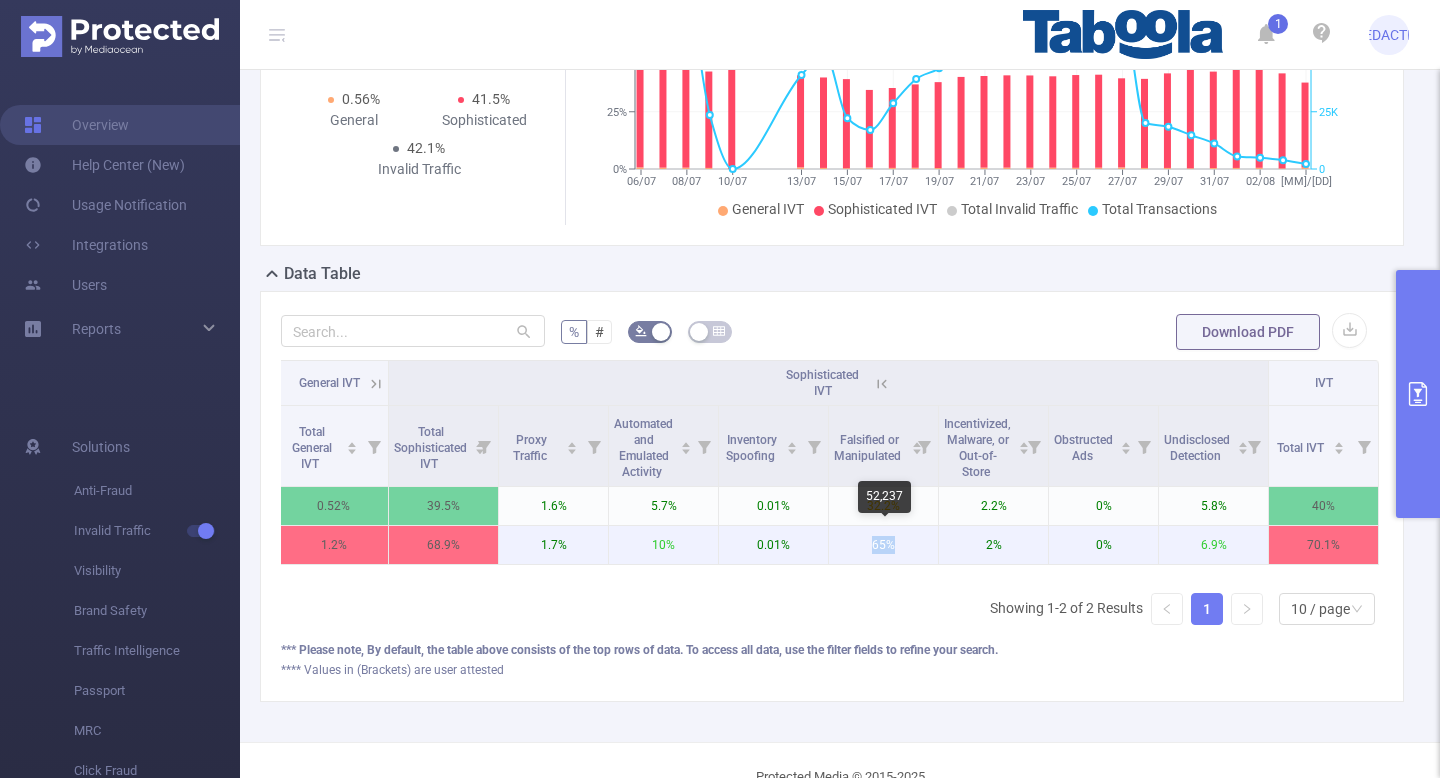 drag, startPoint x: 916, startPoint y: 549, endPoint x: 860, endPoint y: 549, distance: 56 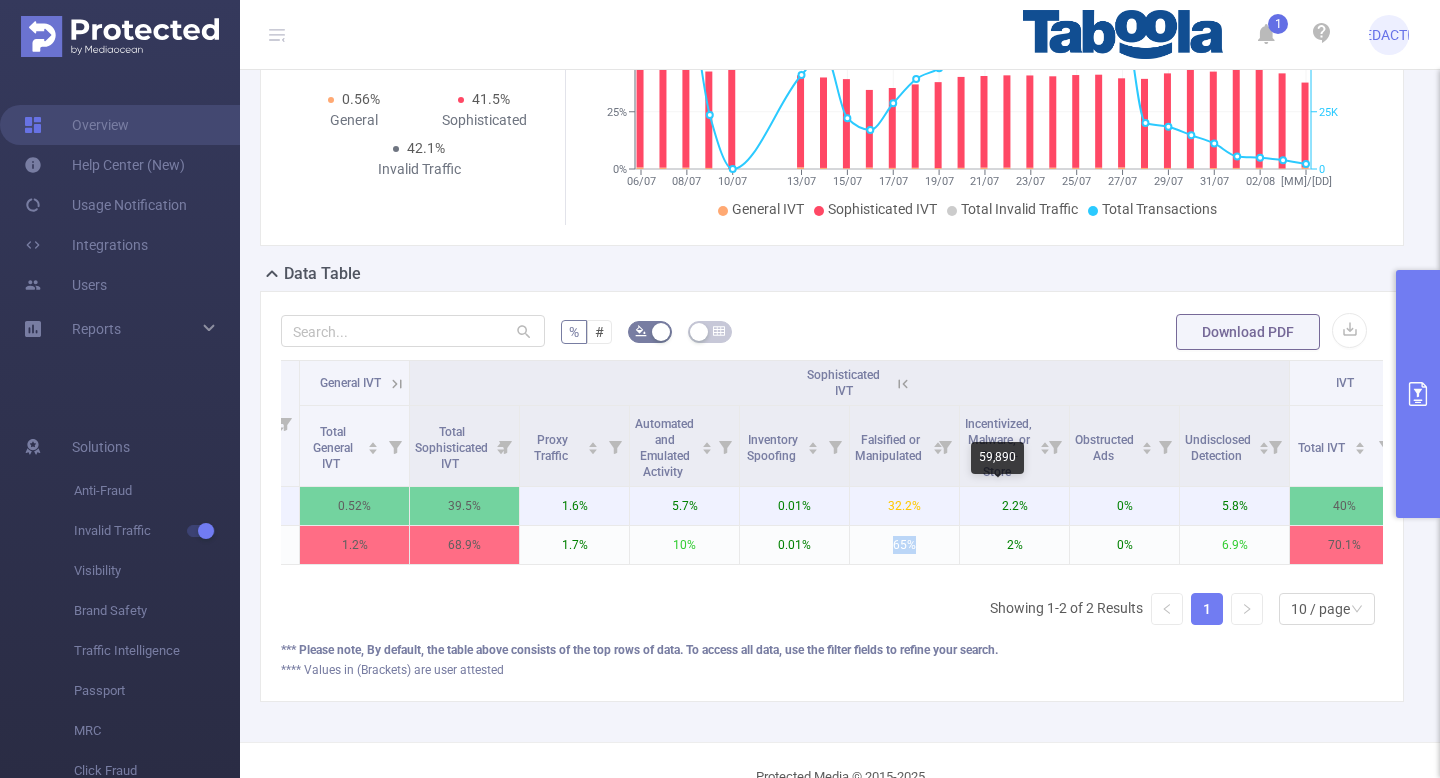 scroll, scrollTop: 0, scrollLeft: 333, axis: horizontal 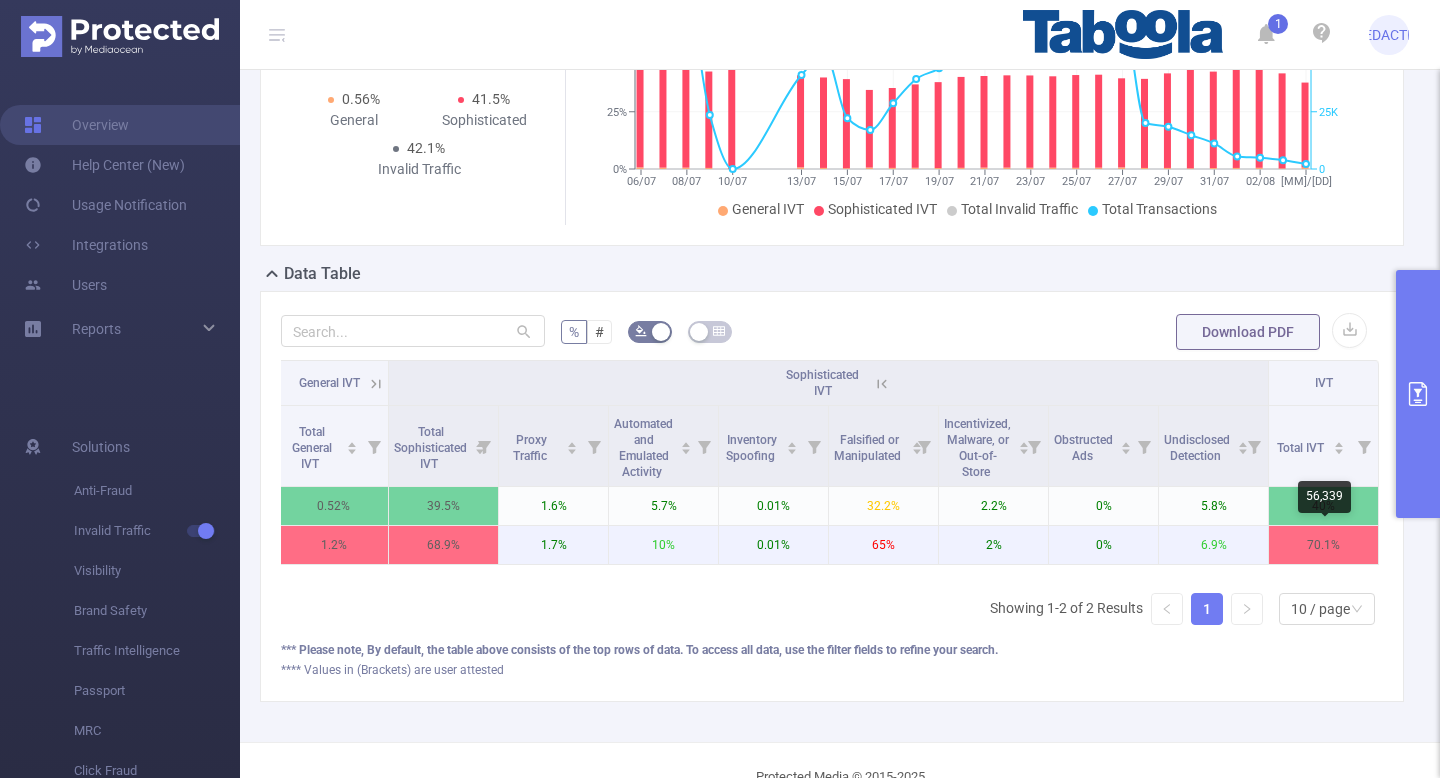 click on "70.1%" at bounding box center (1323, 545) 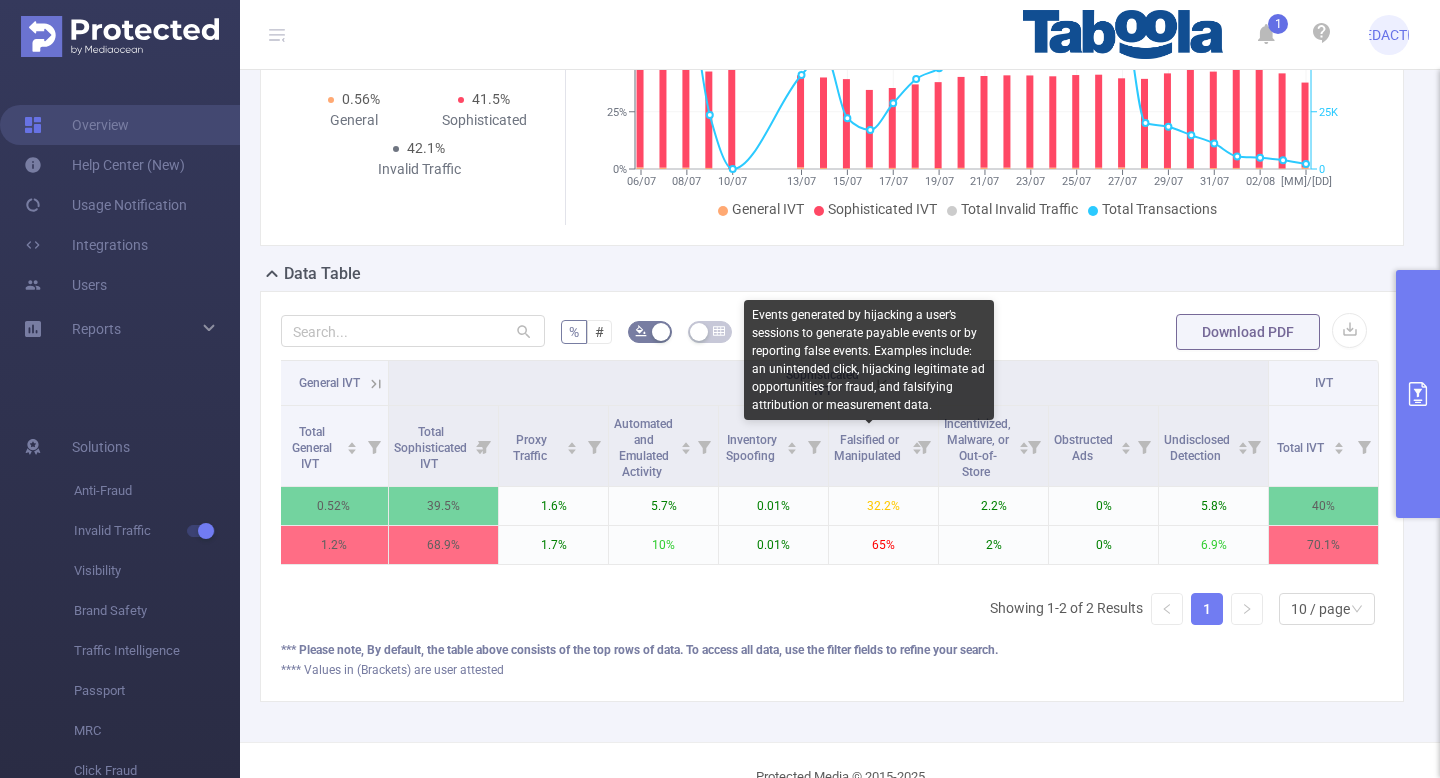 drag, startPoint x: 914, startPoint y: 475, endPoint x: 830, endPoint y: 422, distance: 99.32271 